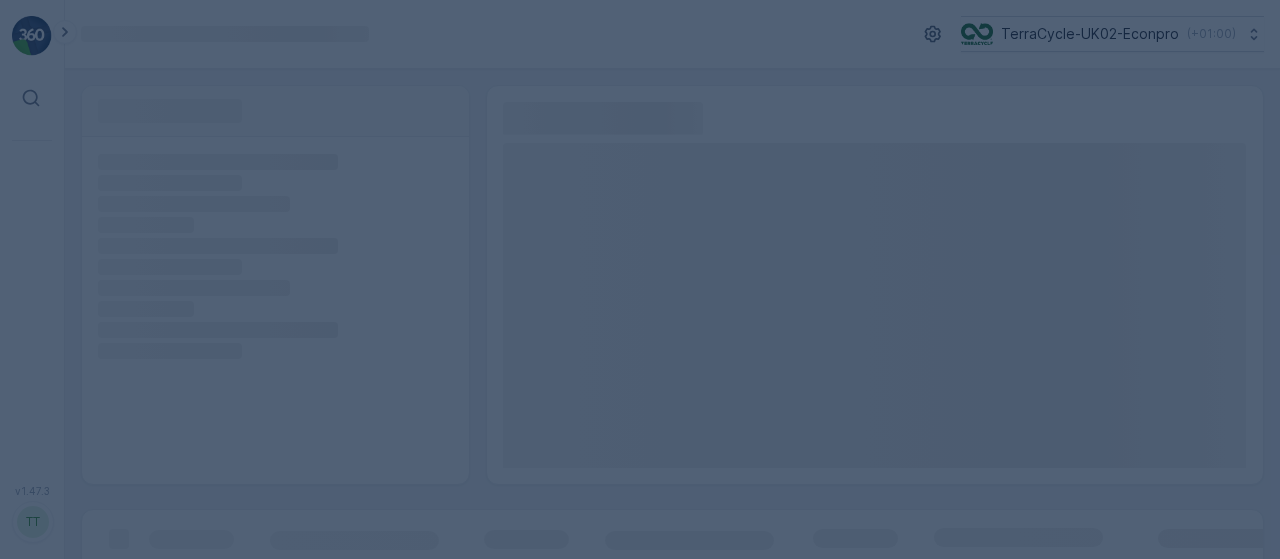 scroll, scrollTop: 0, scrollLeft: 0, axis: both 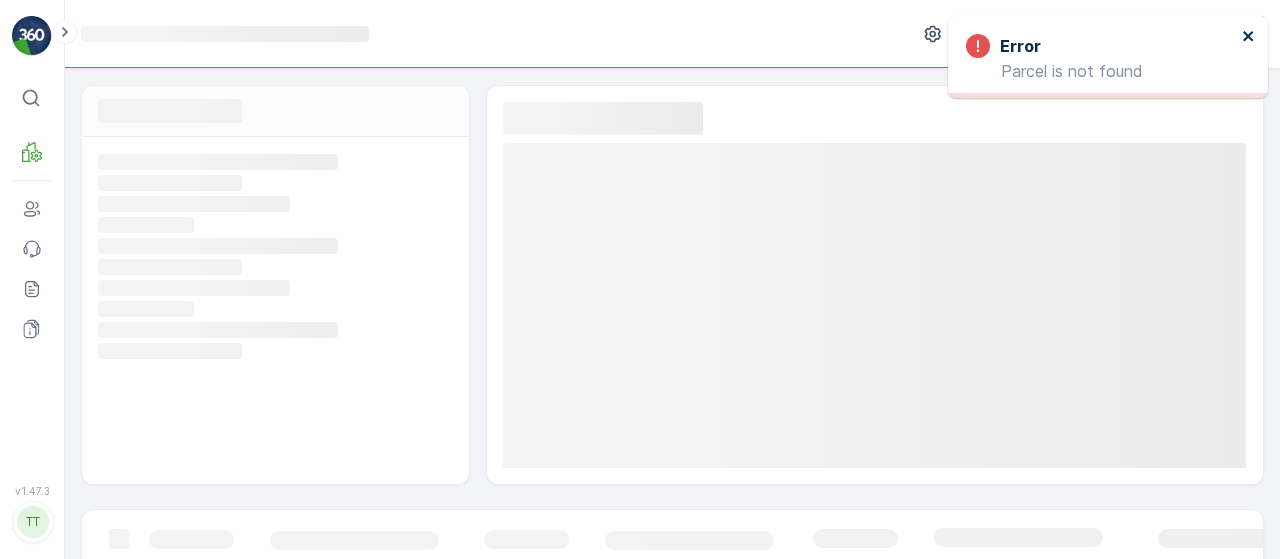 click 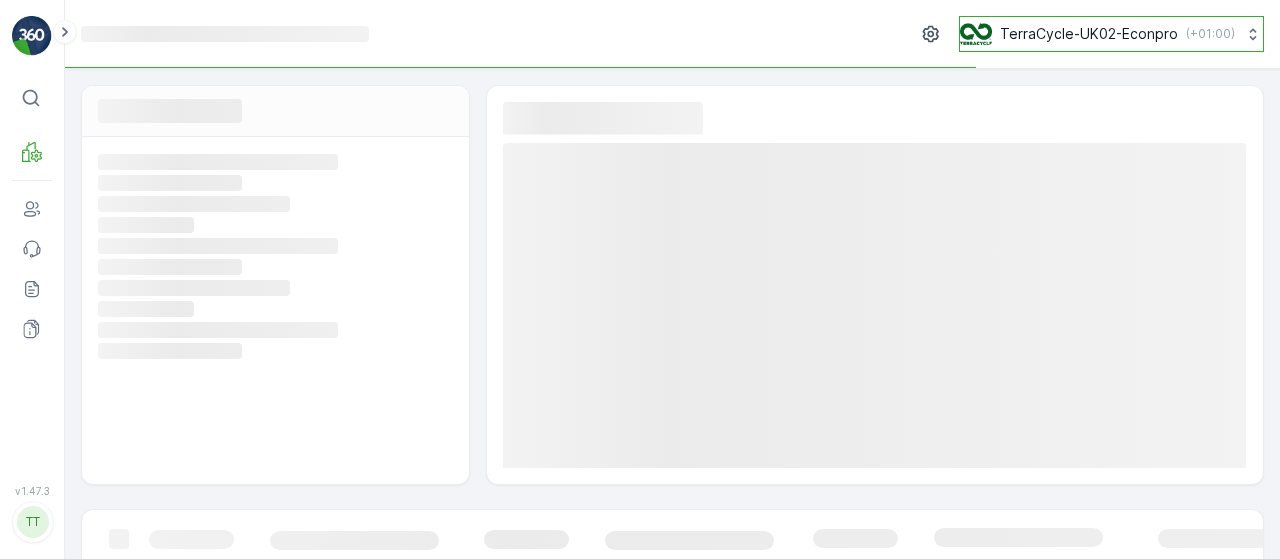 click on "TerraCycle-UK02-Econpro ( +01:00 )" at bounding box center [1097, 34] 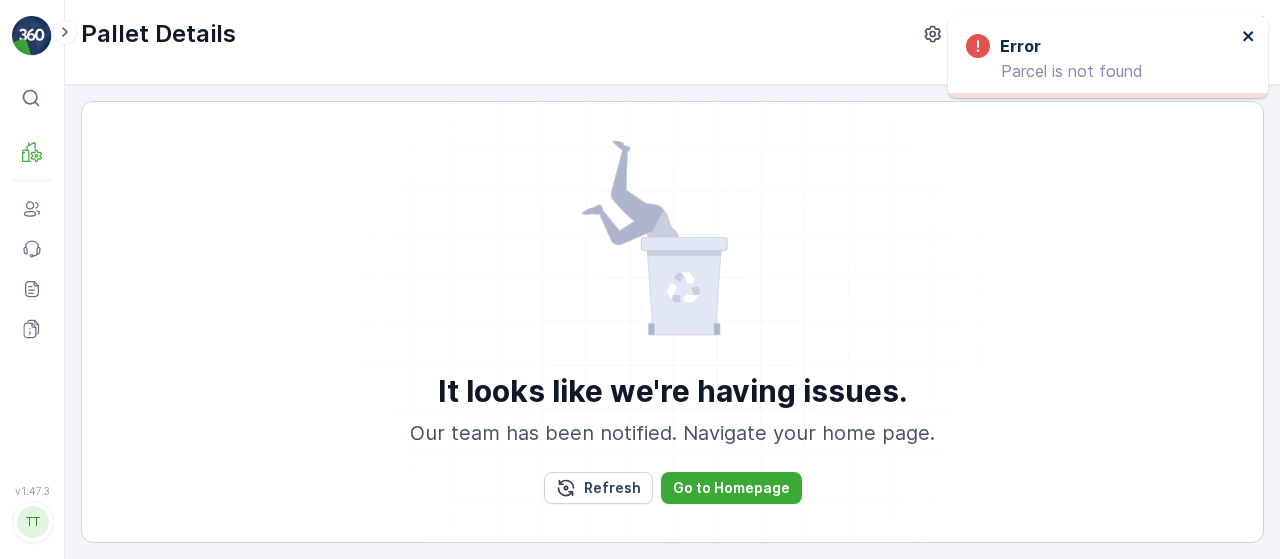 click 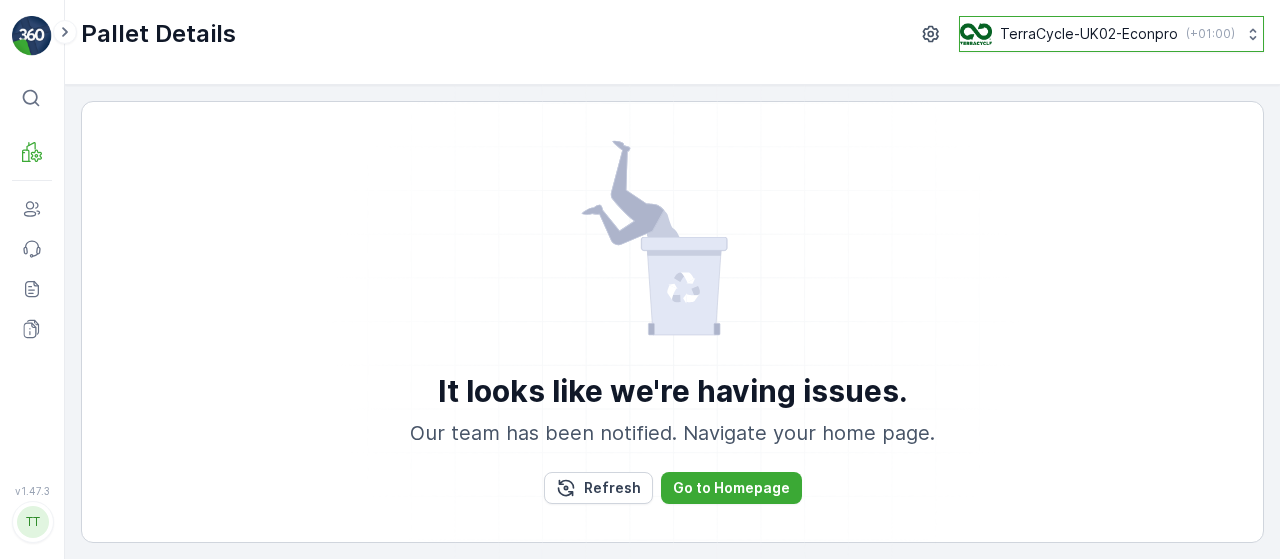 click on "TerraCycle-UK02-Econpro" at bounding box center [1089, 34] 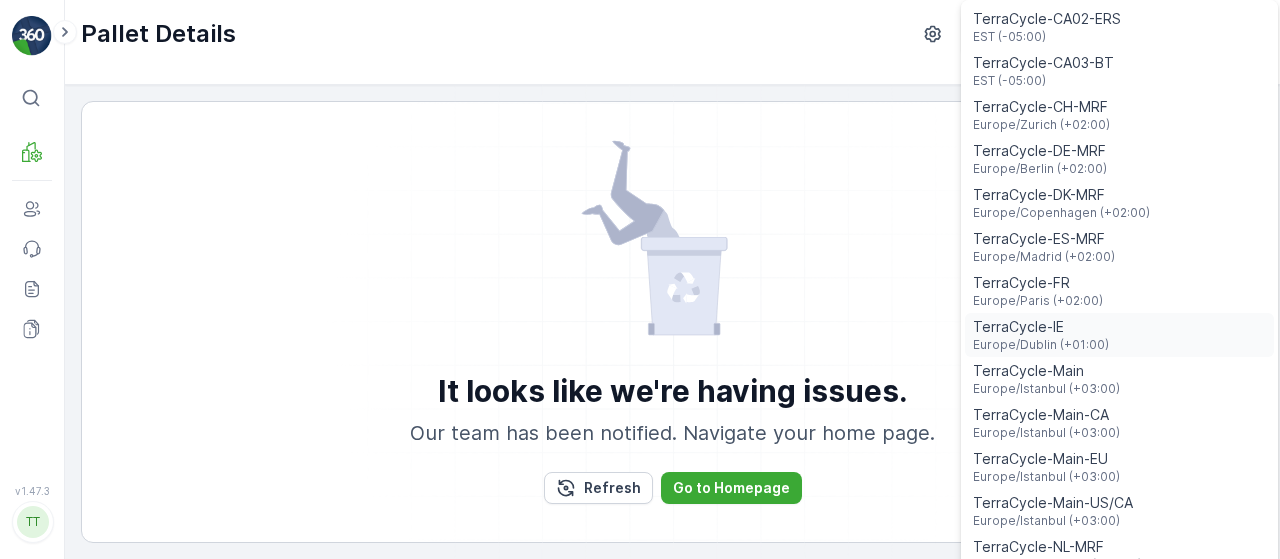 scroll, scrollTop: 500, scrollLeft: 0, axis: vertical 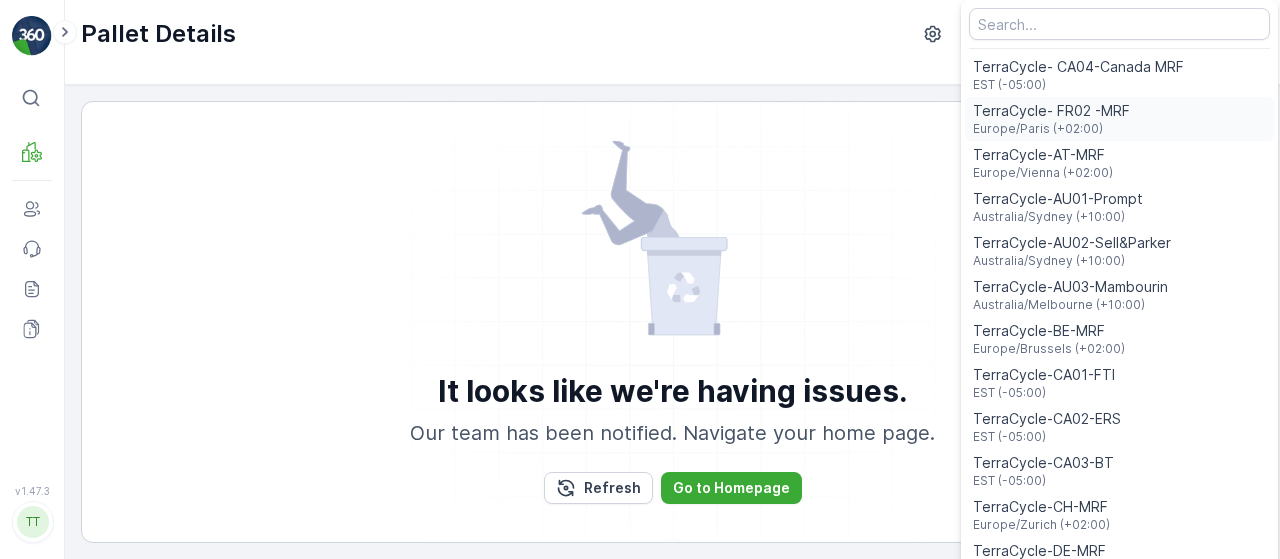 click on "TerraCycle- FR02 -MRF" at bounding box center [1051, 111] 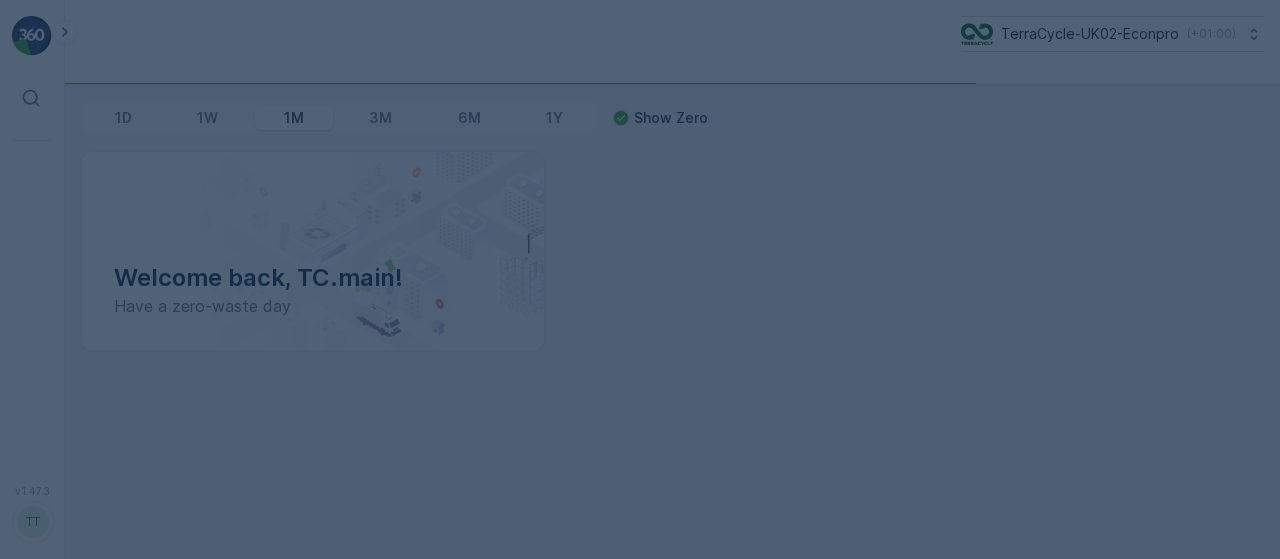 scroll, scrollTop: 0, scrollLeft: 0, axis: both 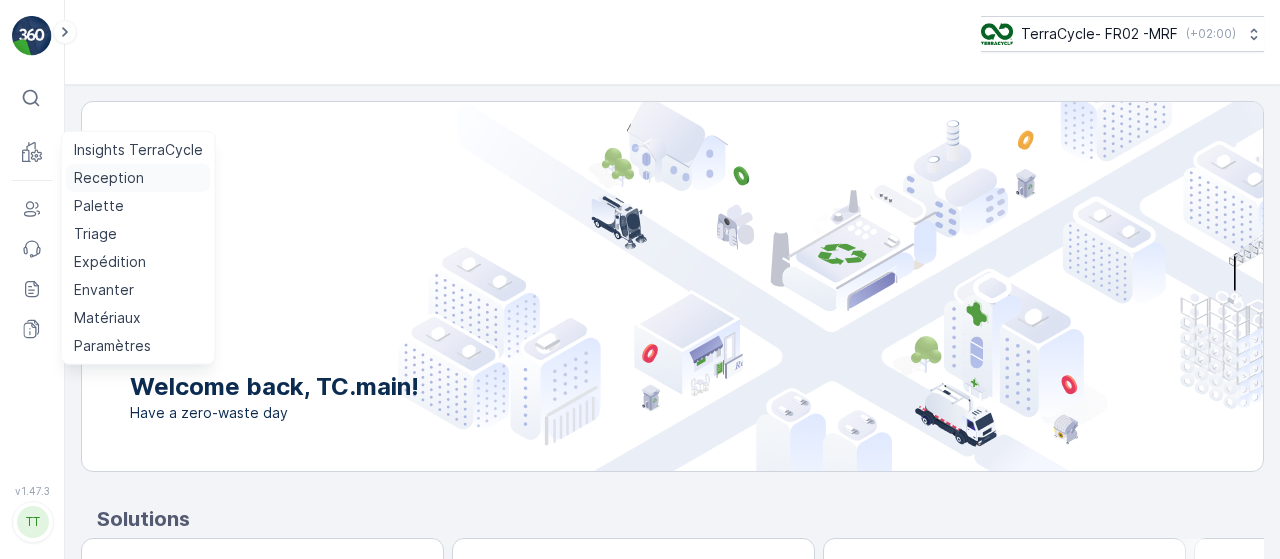 click on "Reception" at bounding box center [109, 178] 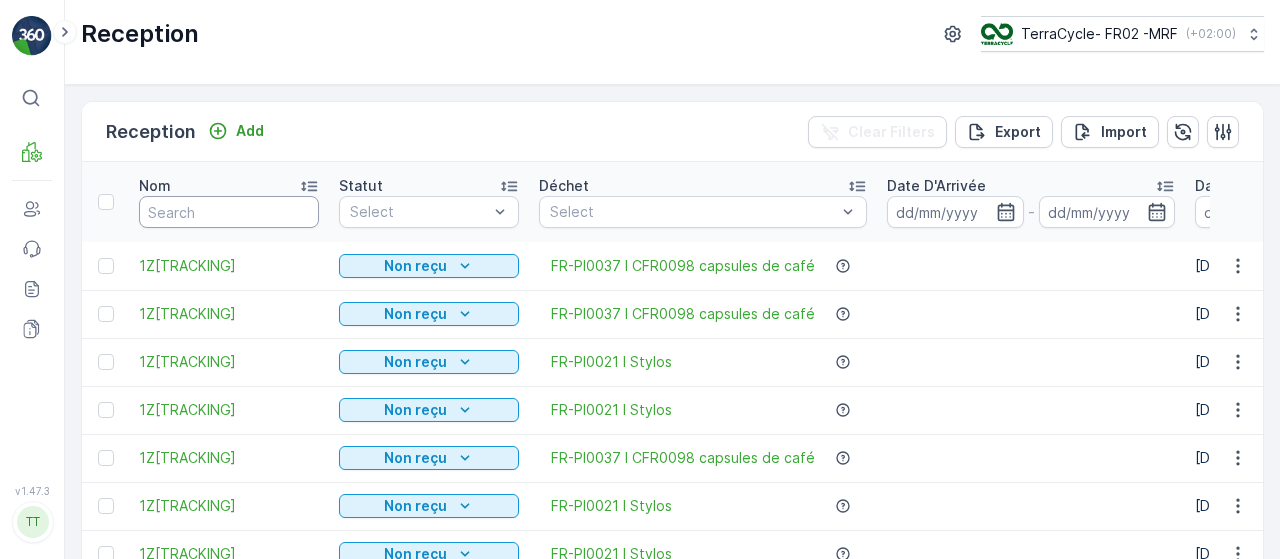click at bounding box center (229, 212) 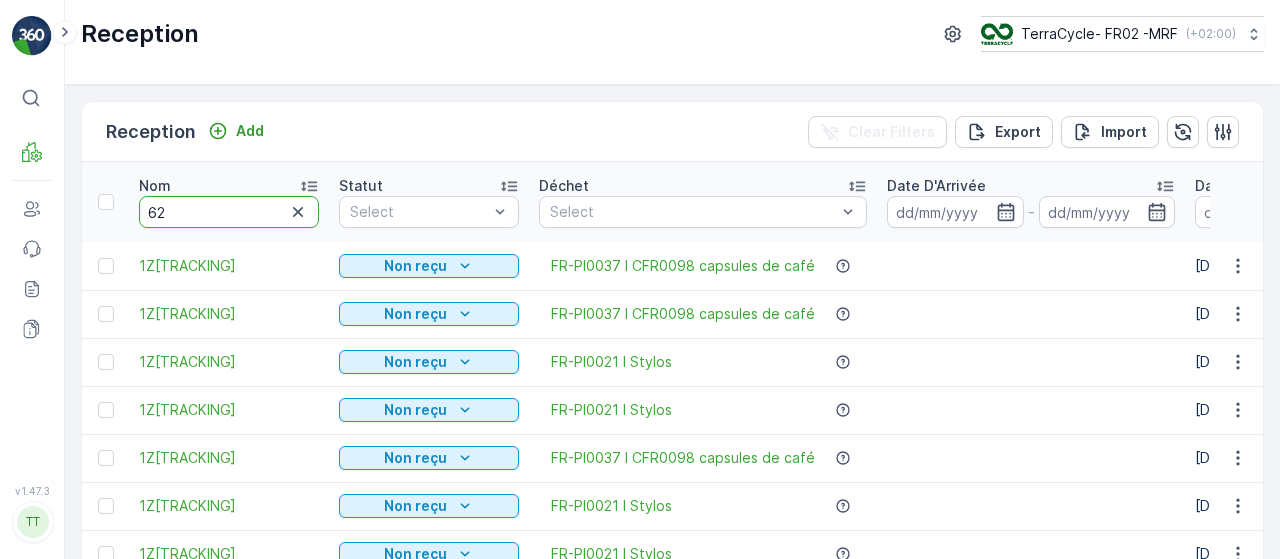 type on "627" 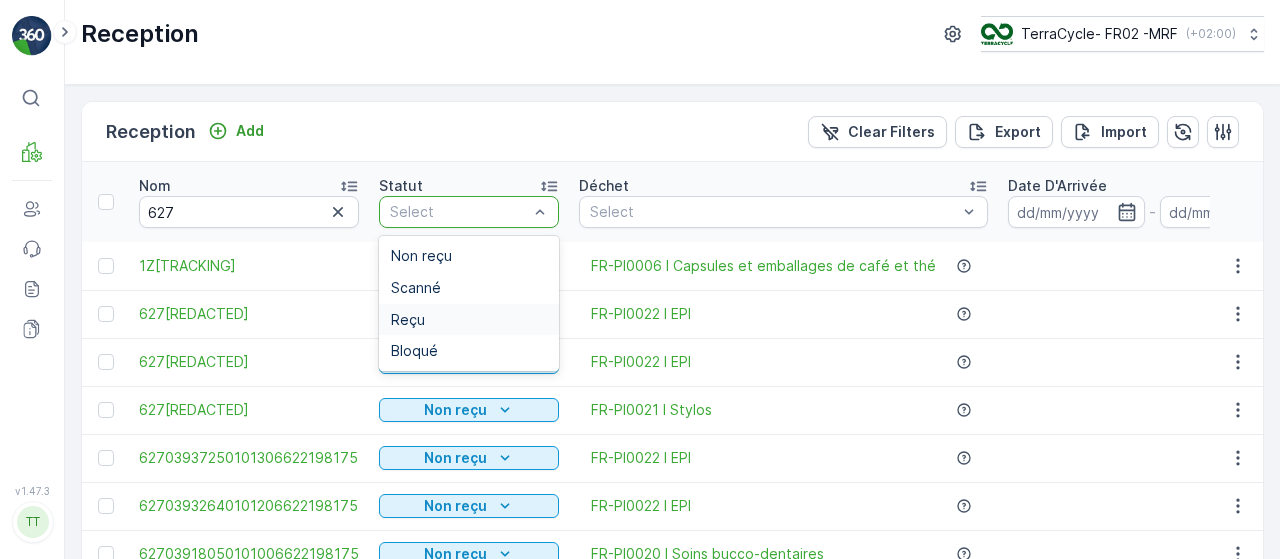 click on "Reçu" at bounding box center [469, 320] 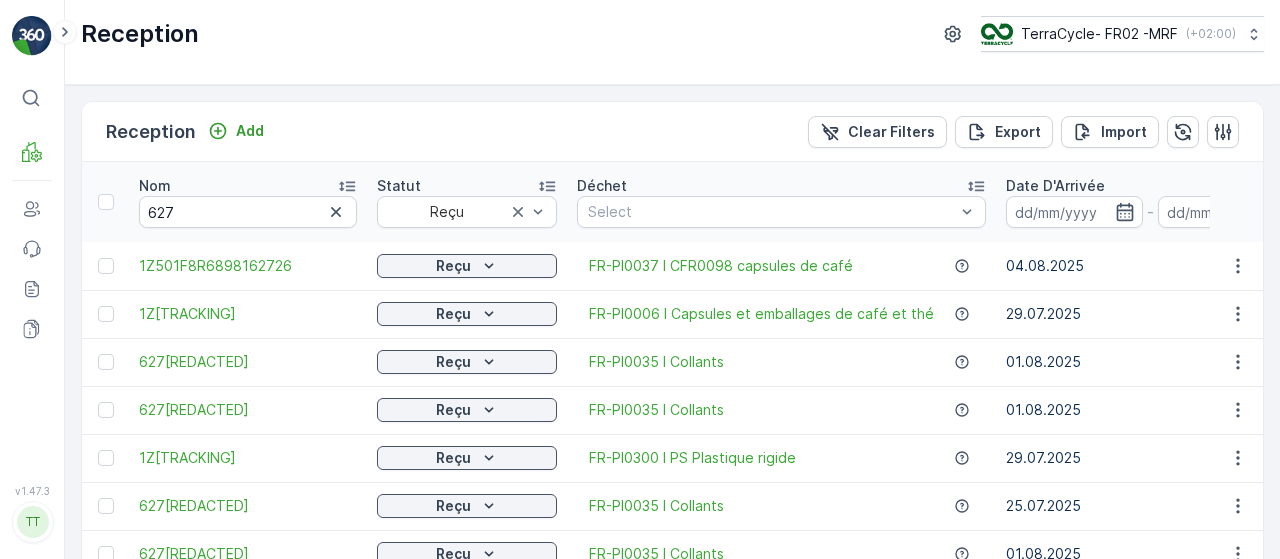 scroll, scrollTop: 0, scrollLeft: 0, axis: both 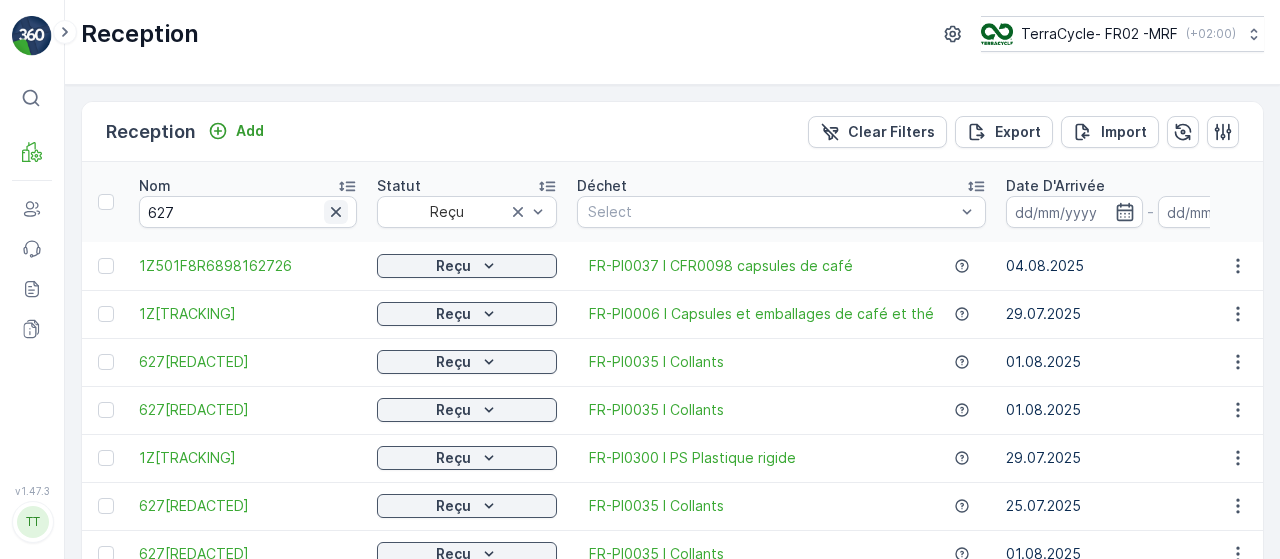 click 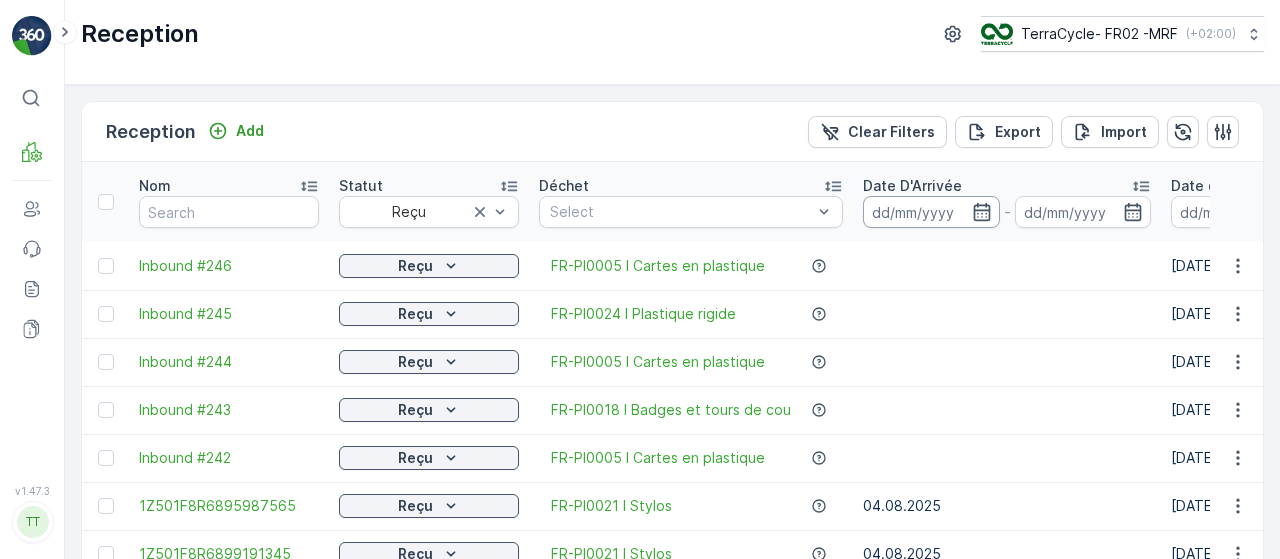 click at bounding box center [931, 212] 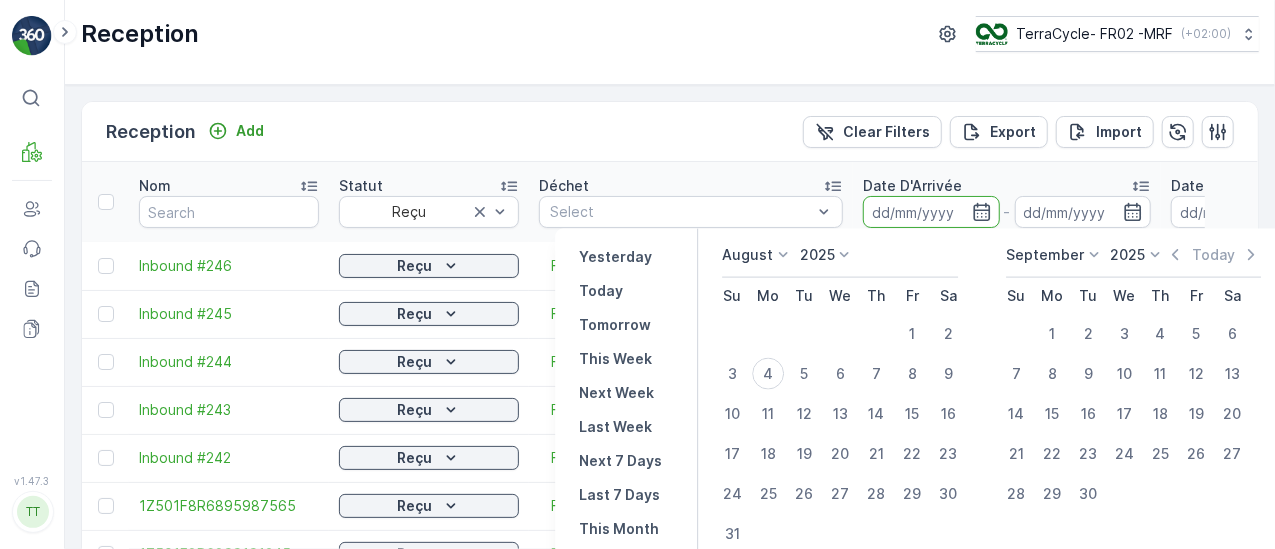 click on "August 2025 Su Mo Tu We Th Fr Sa 1 2 3 4 5 6 7 8 9 10 11 12 13 14 15 16 17 18 19 20 21 22 23 24 25 26 27 28 29 30 31 September 2025 Today Su Mo Tu We Th Fr Sa 1 2 3 4 5 6 7 8 9 10 11 12 13 14 15 16 17 18 19 20 21 22 23 24 25 26 27 28 29 30" at bounding box center (991, 399) 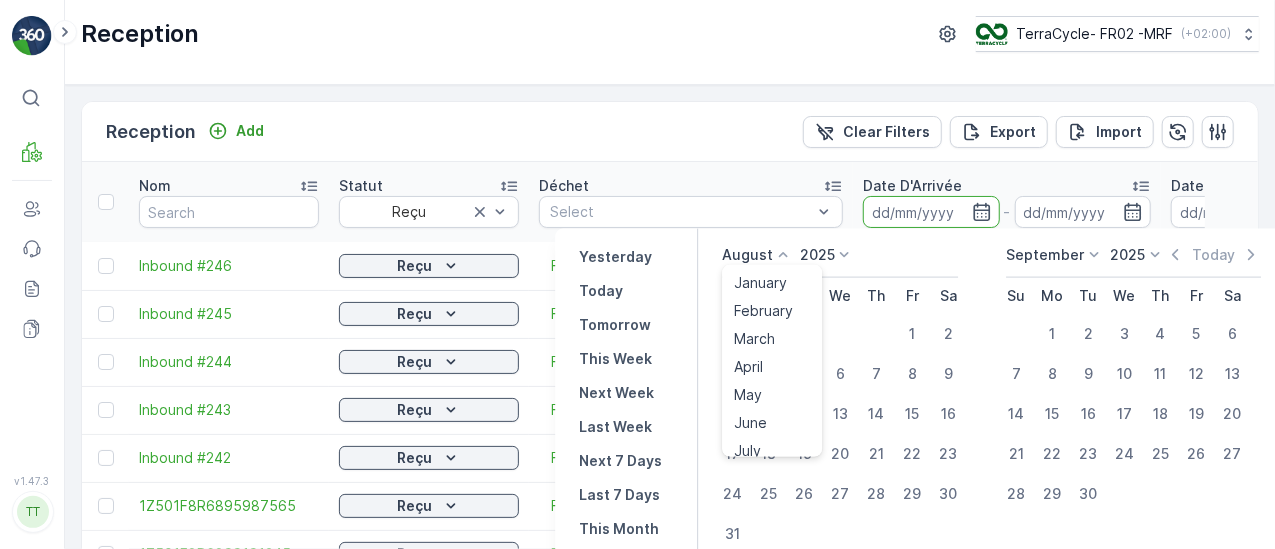 click 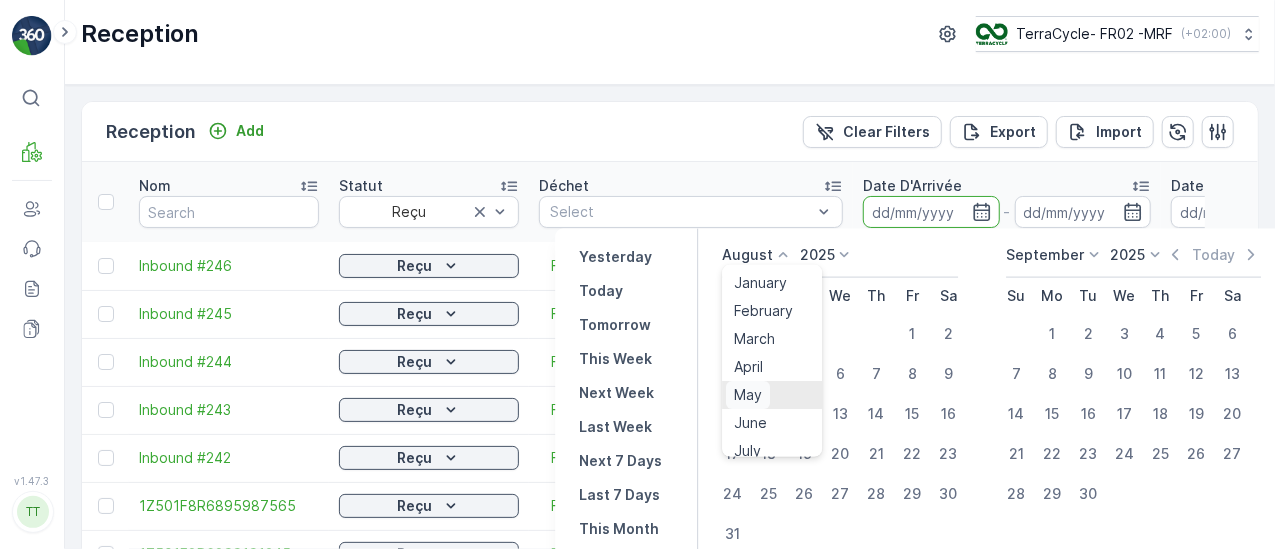 click on "May" at bounding box center [748, 395] 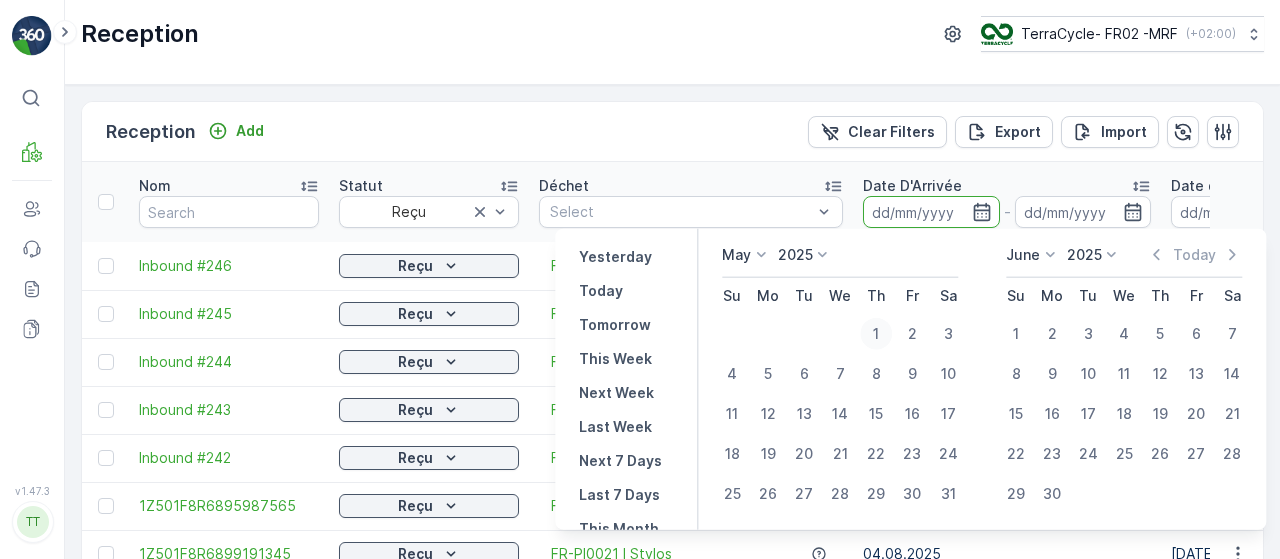 click on "1" at bounding box center (876, 334) 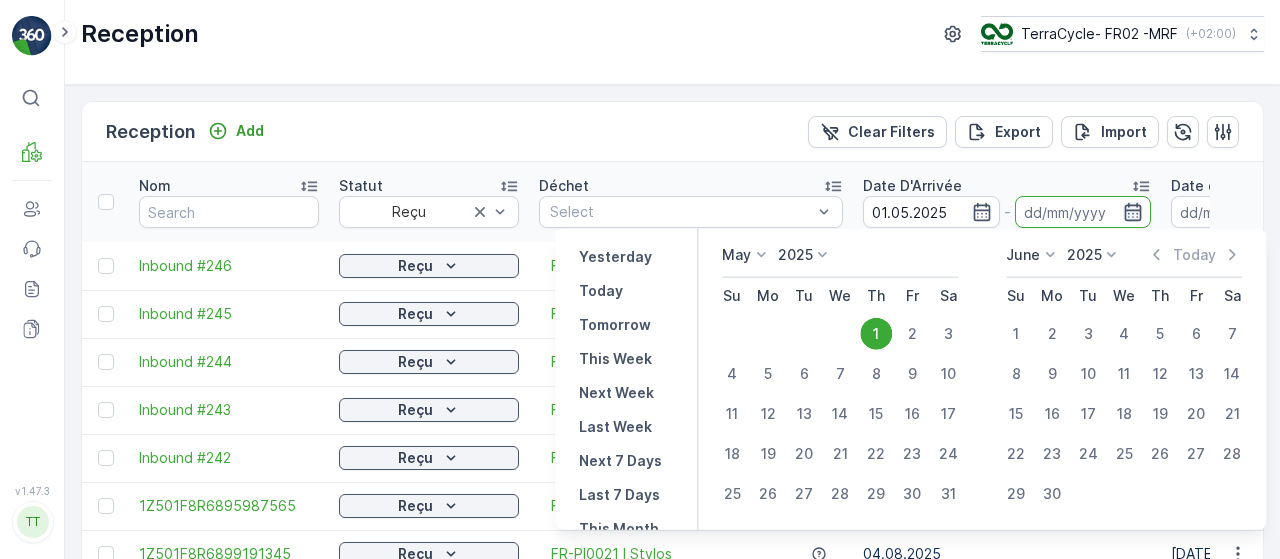 type on "01.05.2025" 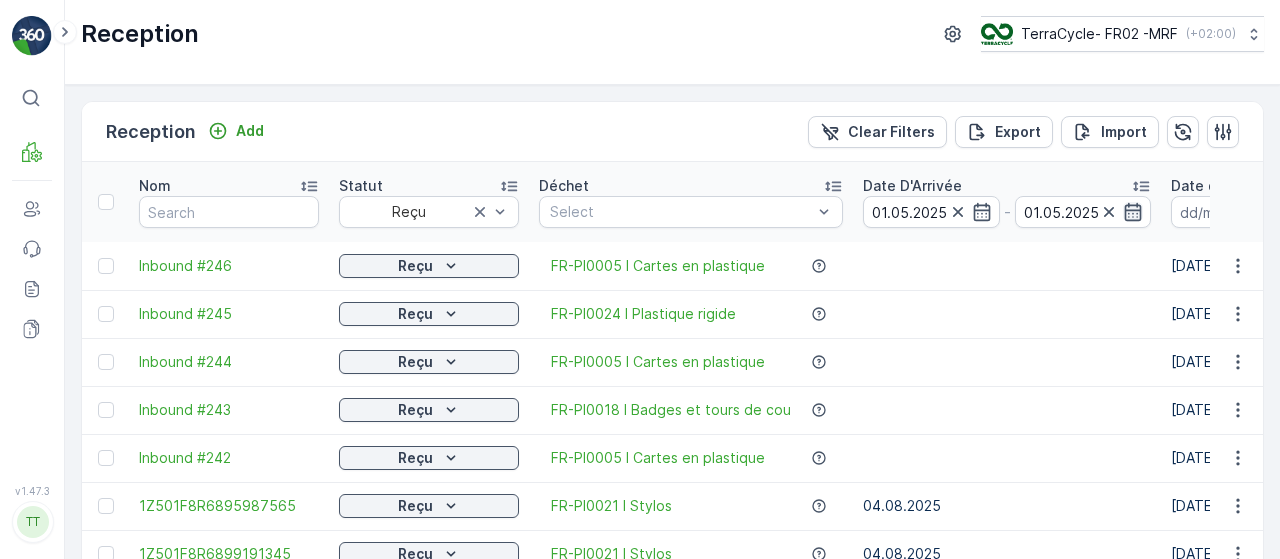 click 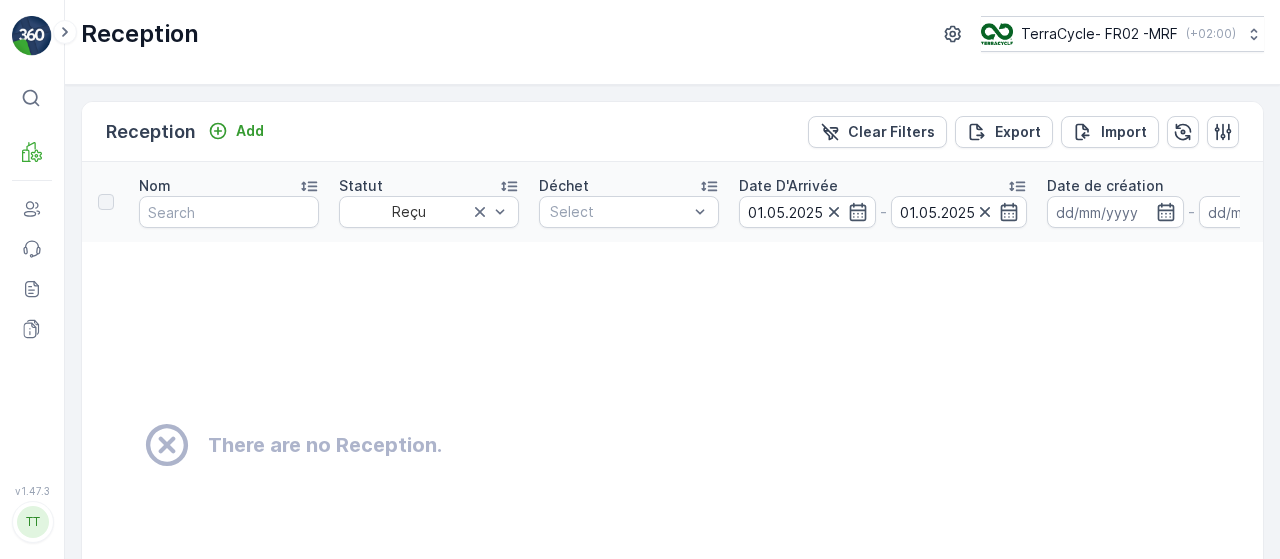 click at bounding box center [997, 212] 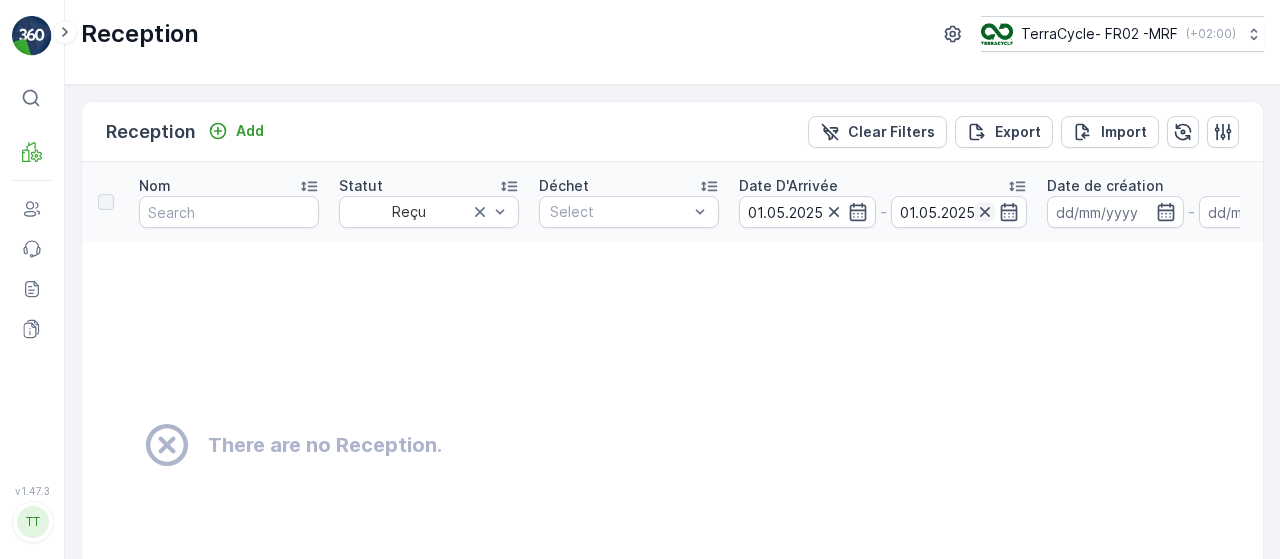 click 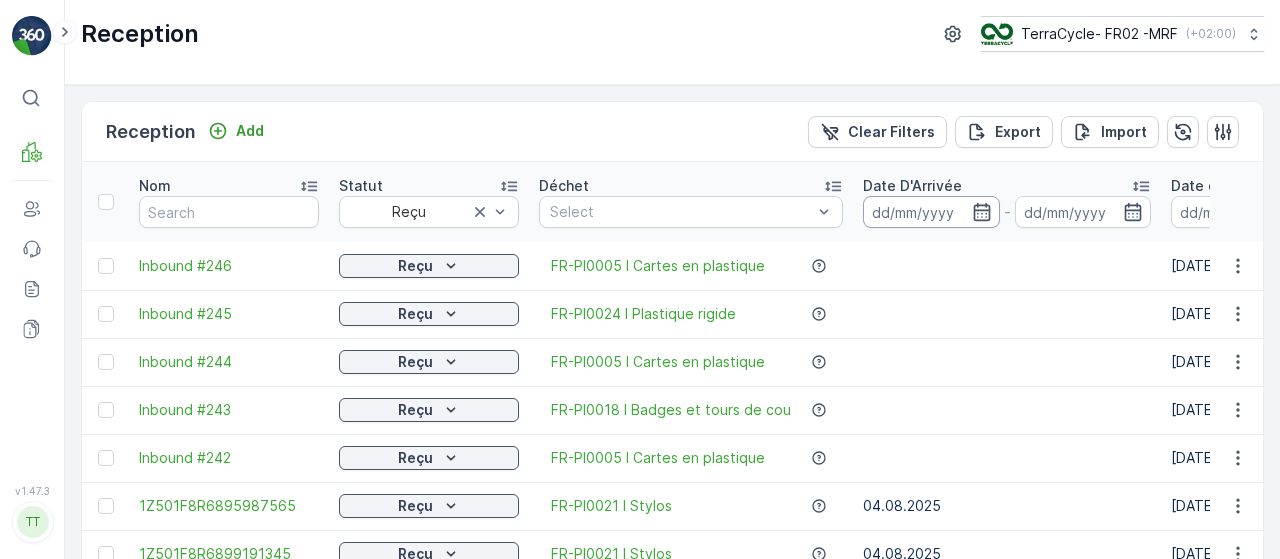 click at bounding box center [931, 212] 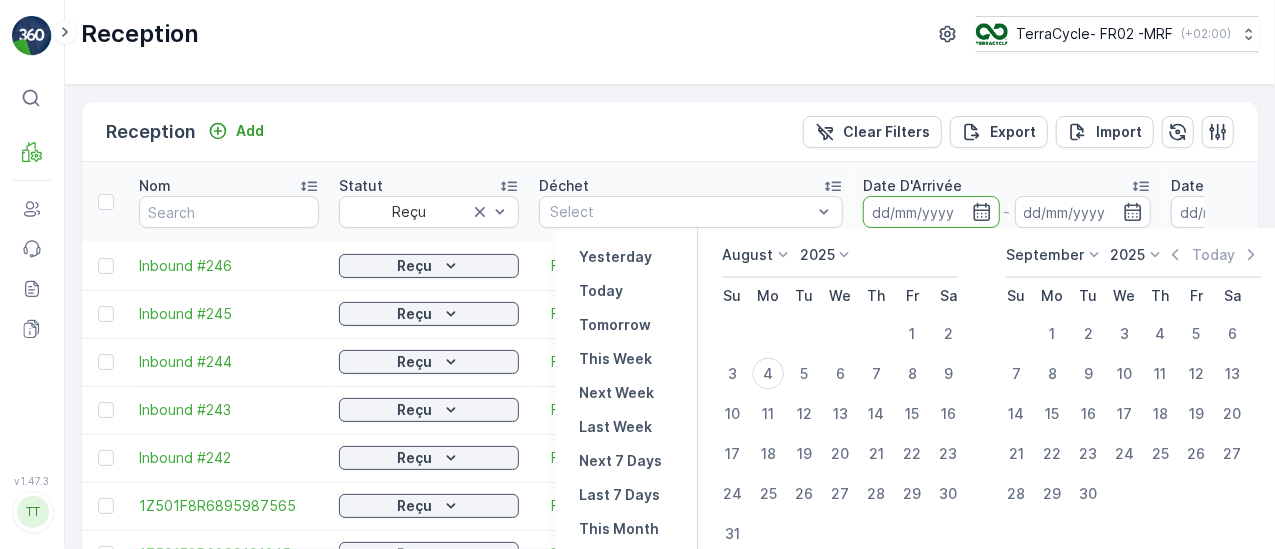 click on "August" at bounding box center (747, 255) 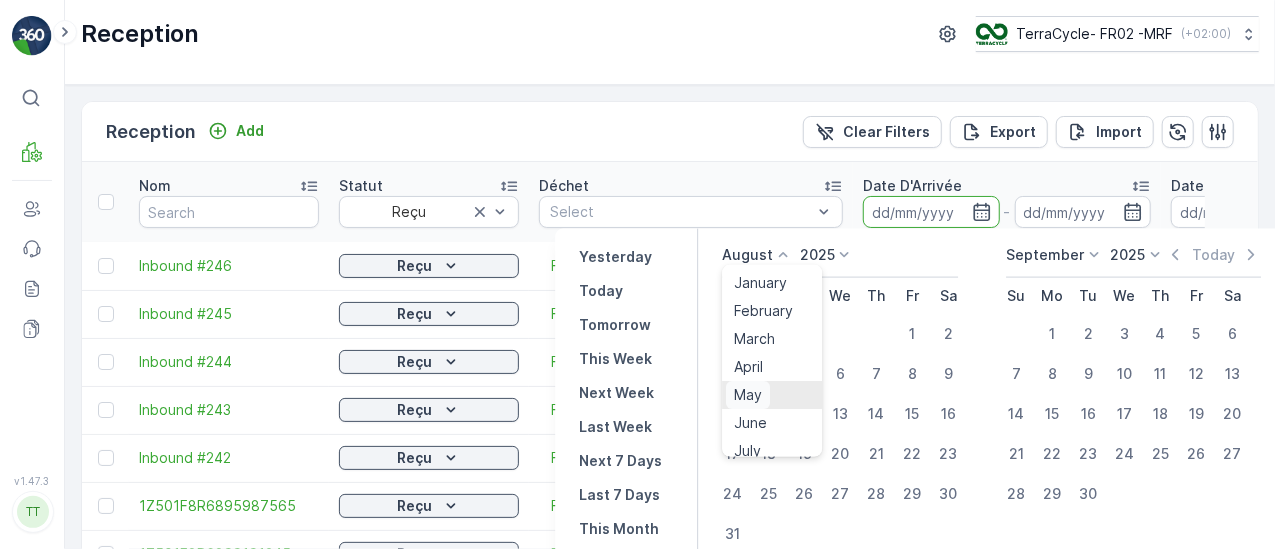 click on "May" at bounding box center (748, 395) 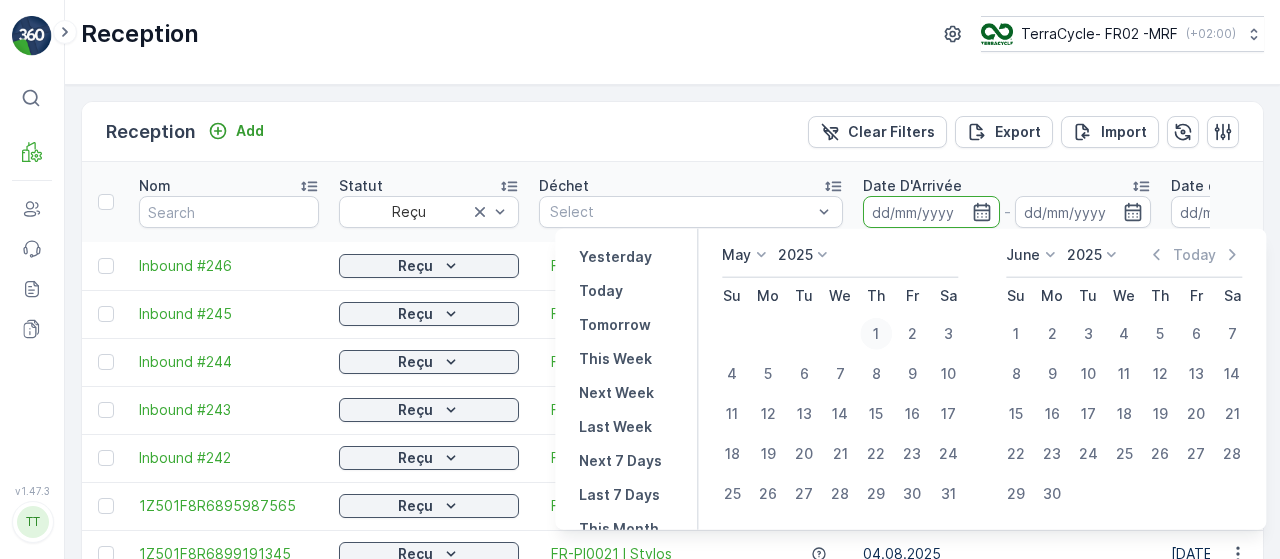 click on "1" at bounding box center (876, 334) 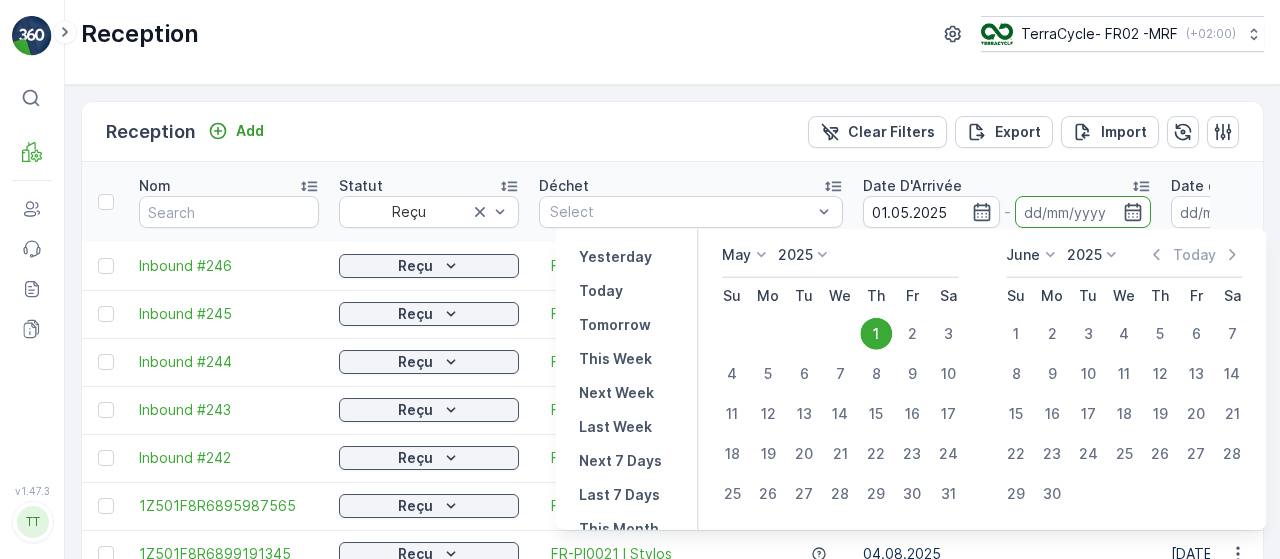 type on "01.05.2025" 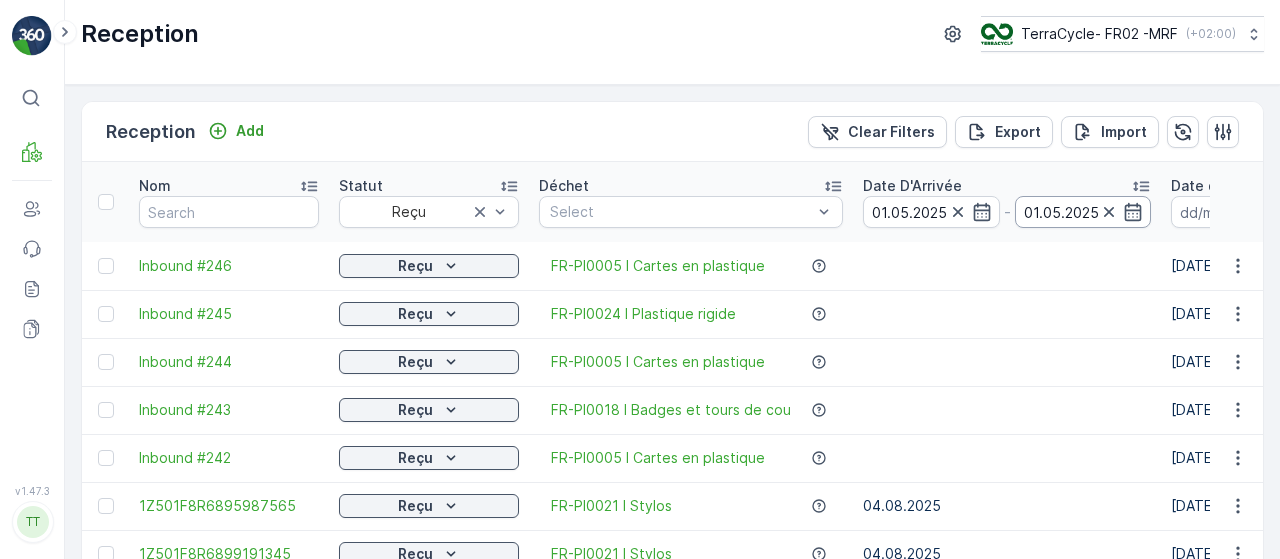 click on "01.05.2025" at bounding box center [1083, 212] 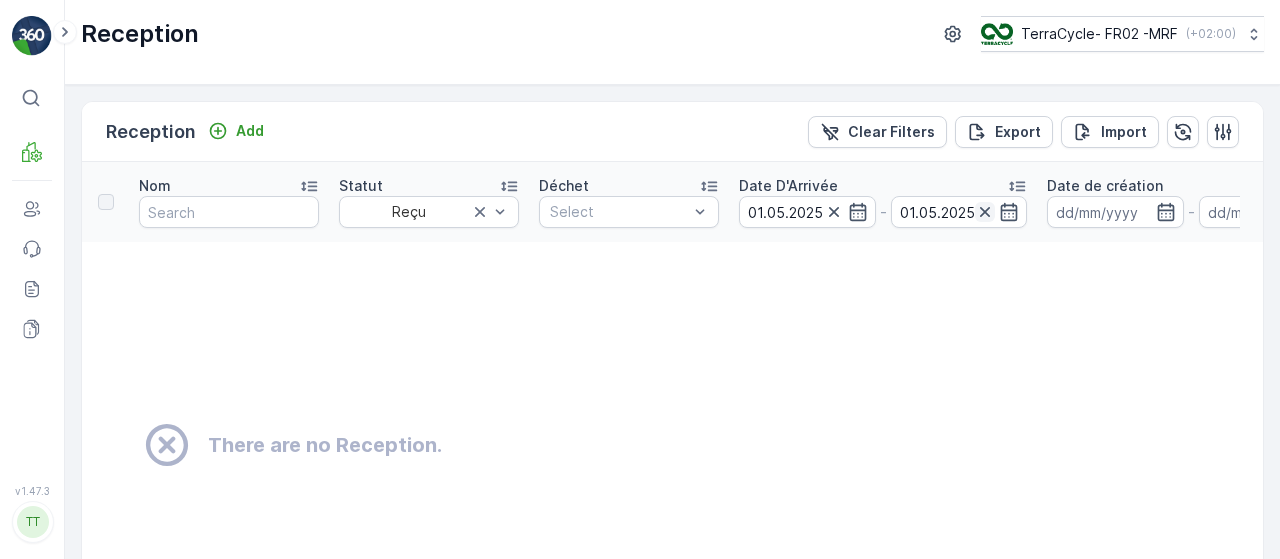 click 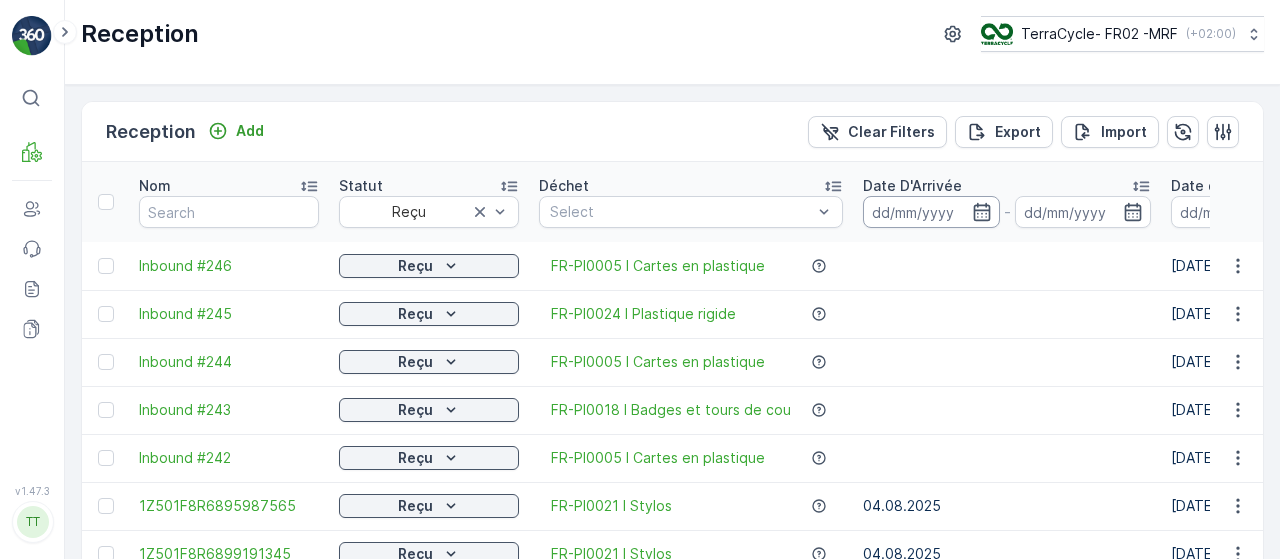click at bounding box center [931, 212] 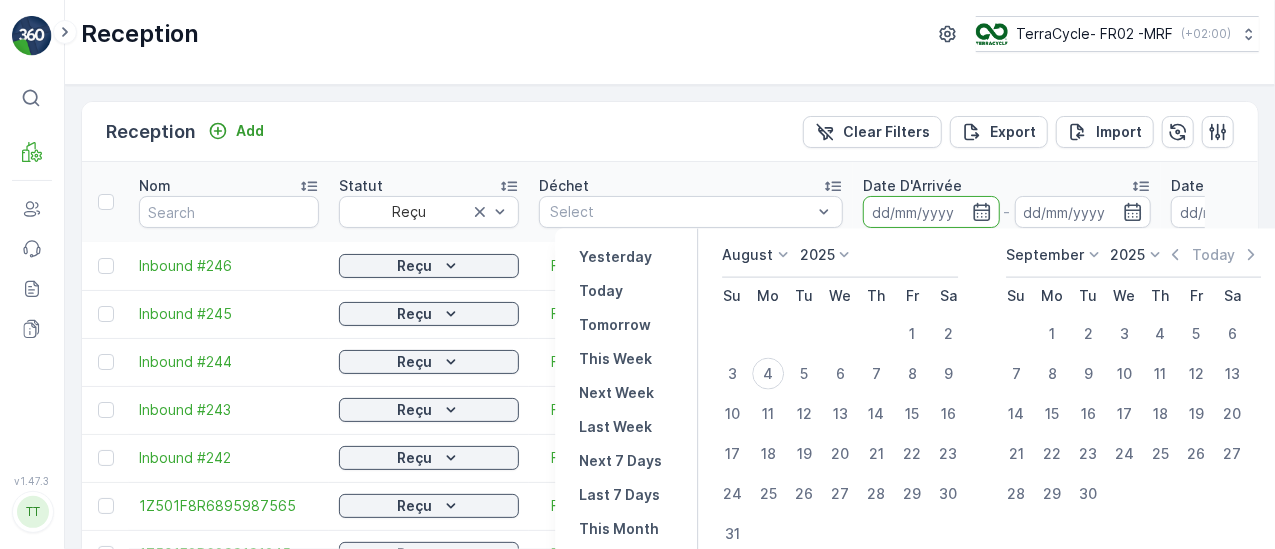 click 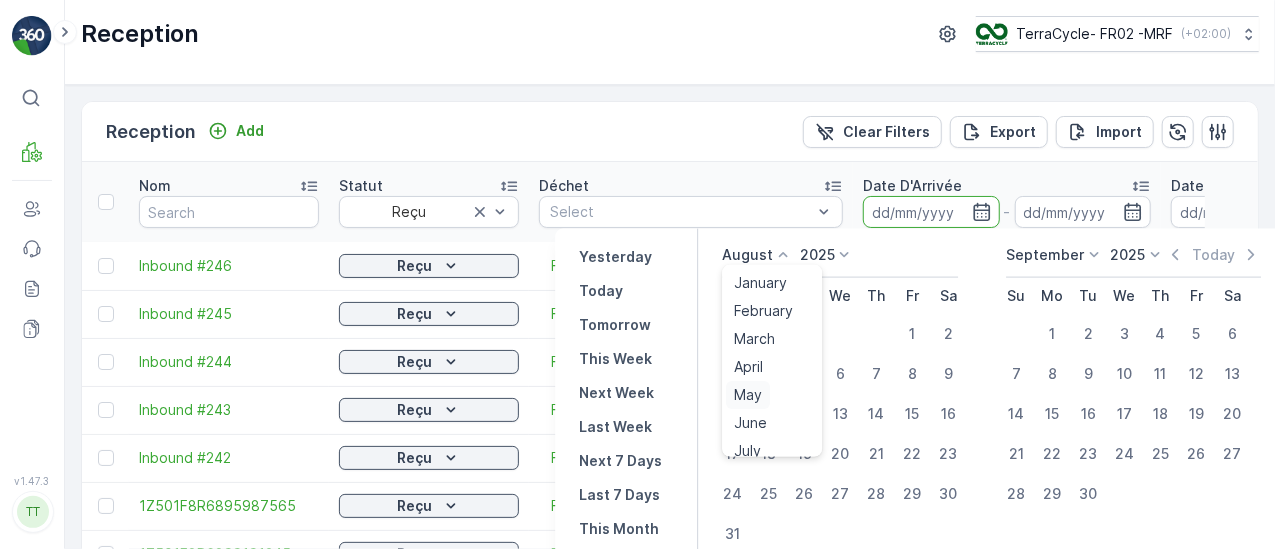 click on "May" at bounding box center [748, 395] 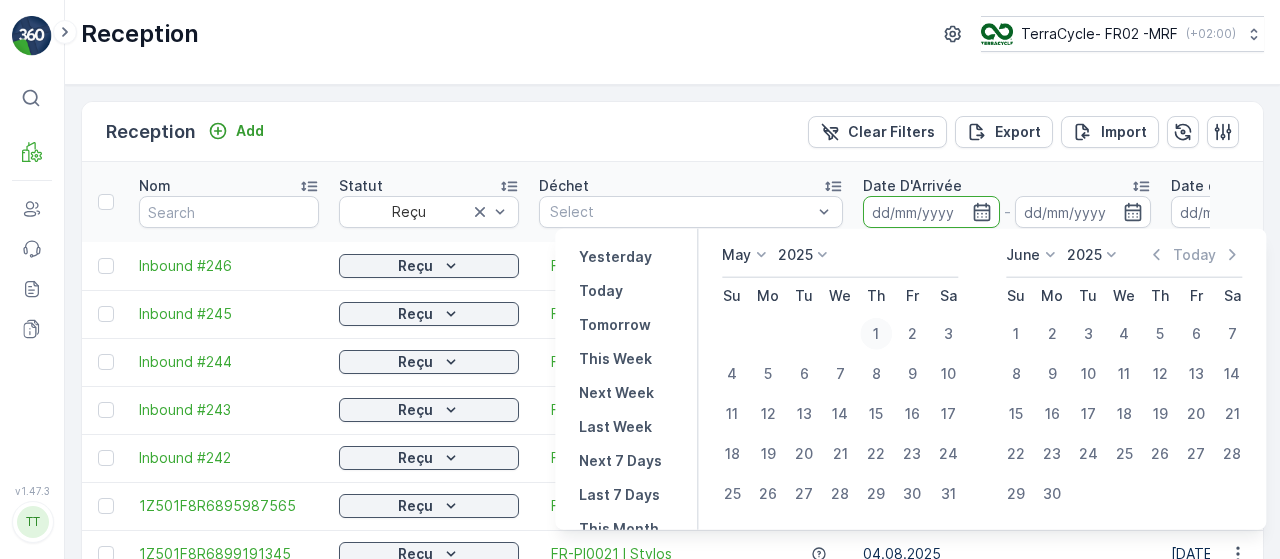 click on "1" at bounding box center [876, 334] 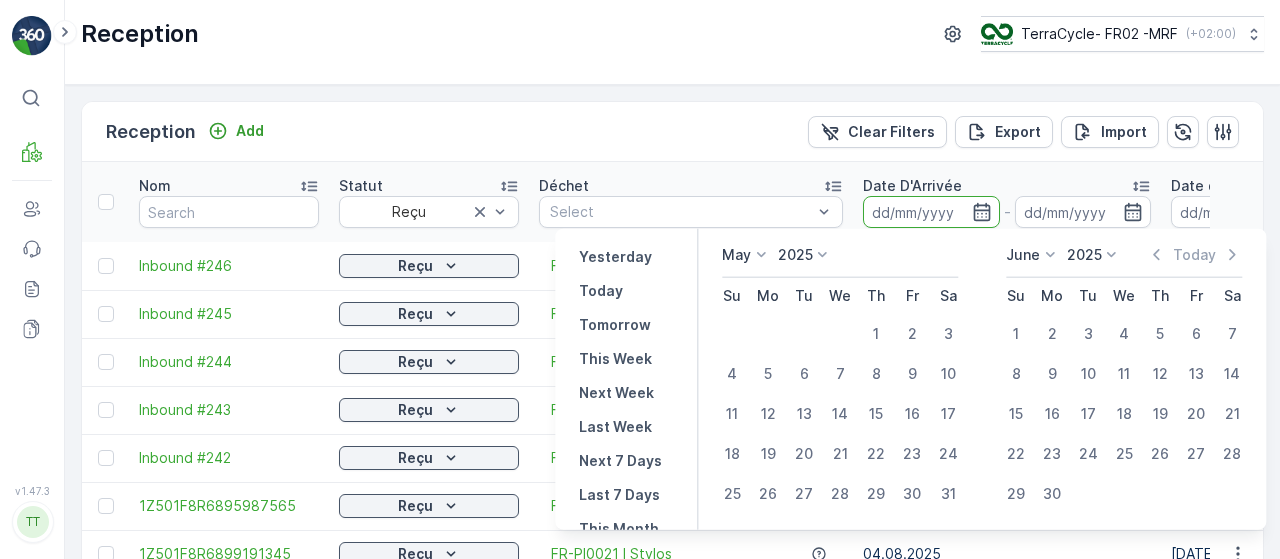 type on "01.05.2025" 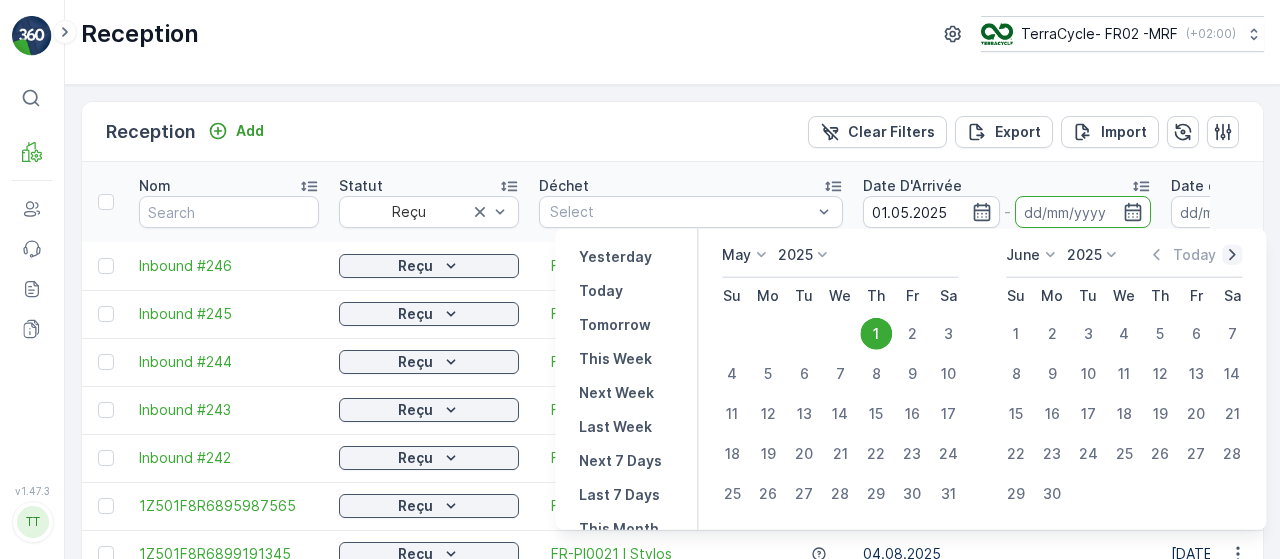 click 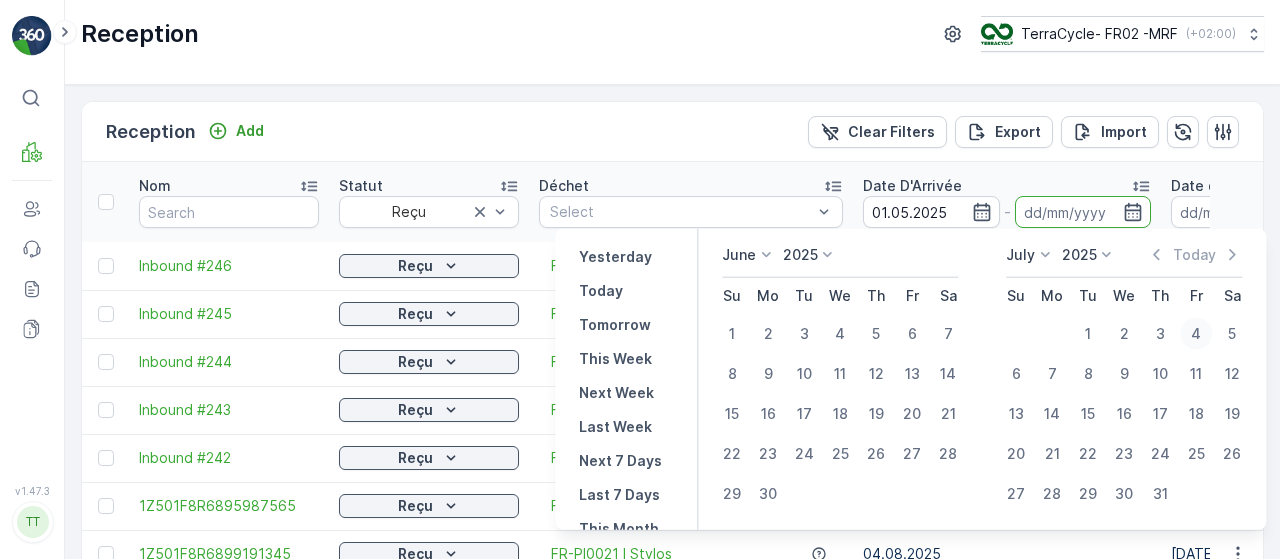 click on "4" at bounding box center [1196, 334] 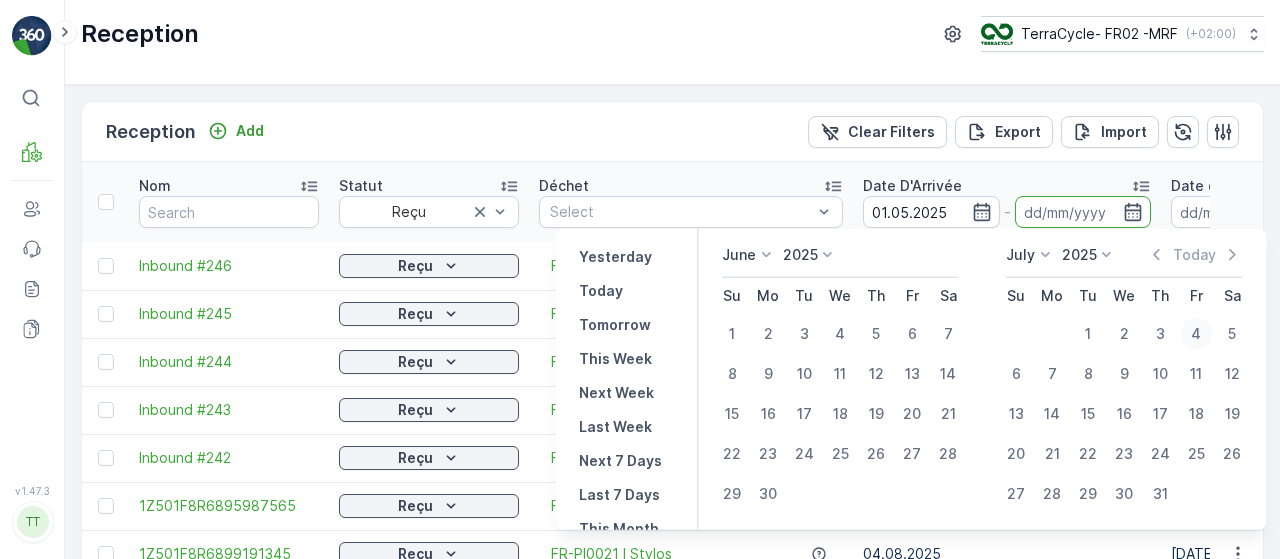 type on "04.07.2025" 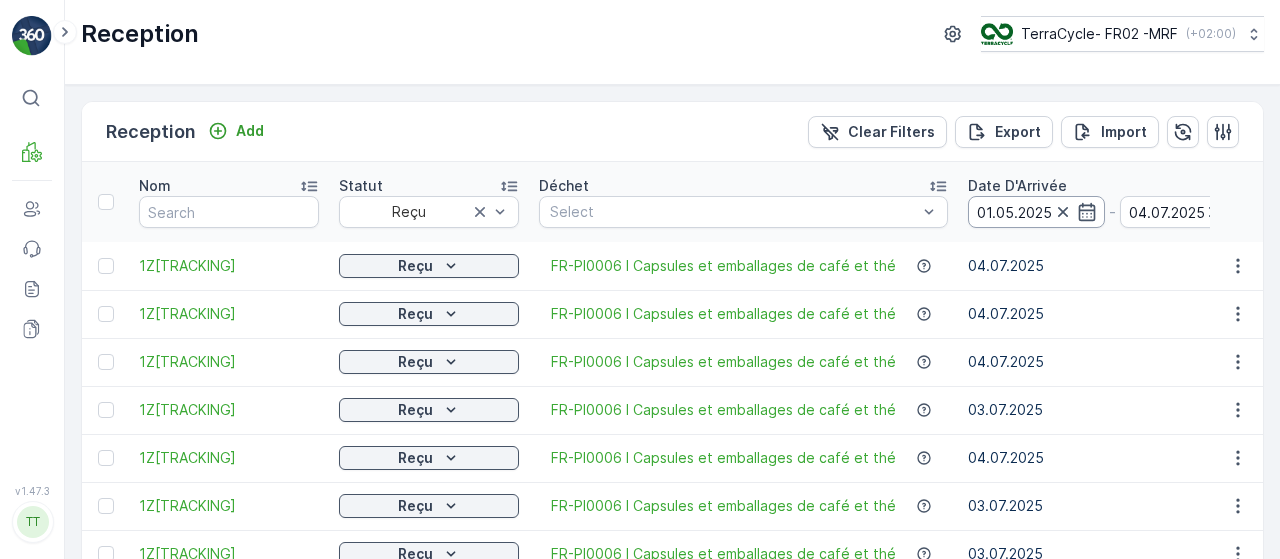 click on "01.05.2025" at bounding box center (1036, 212) 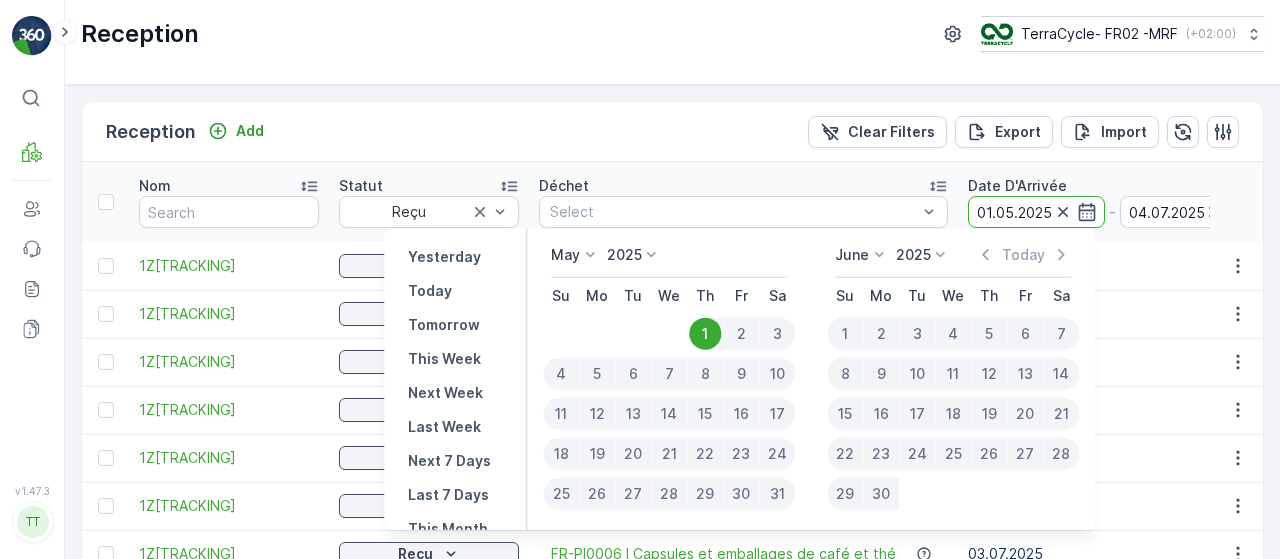 click on "1" at bounding box center [705, 334] 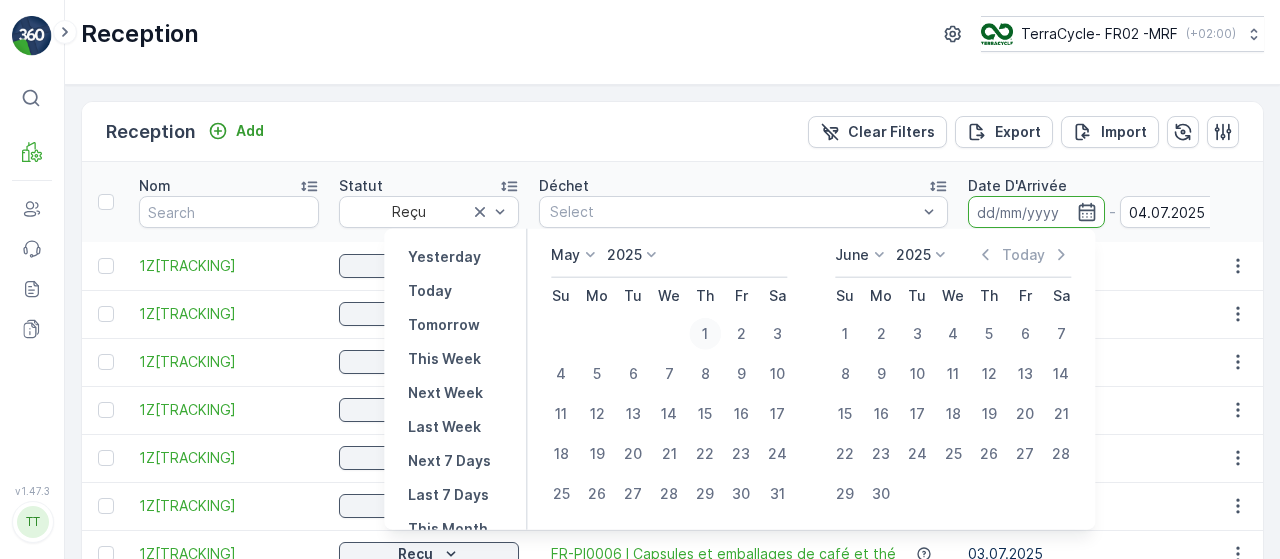 click on "1" at bounding box center (705, 334) 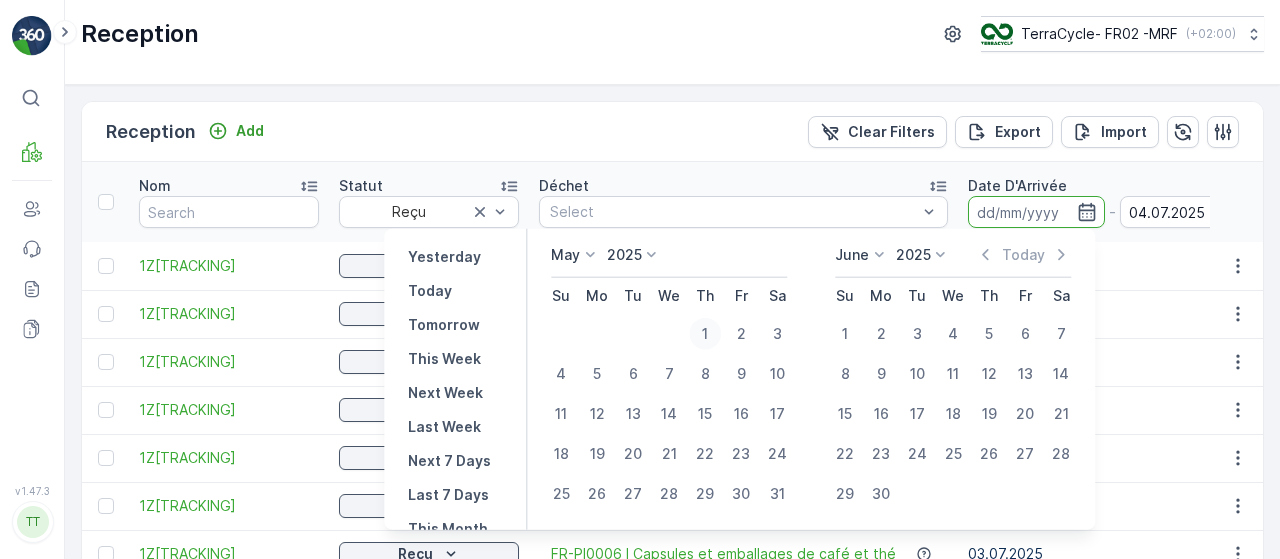 type on "01.05.2025" 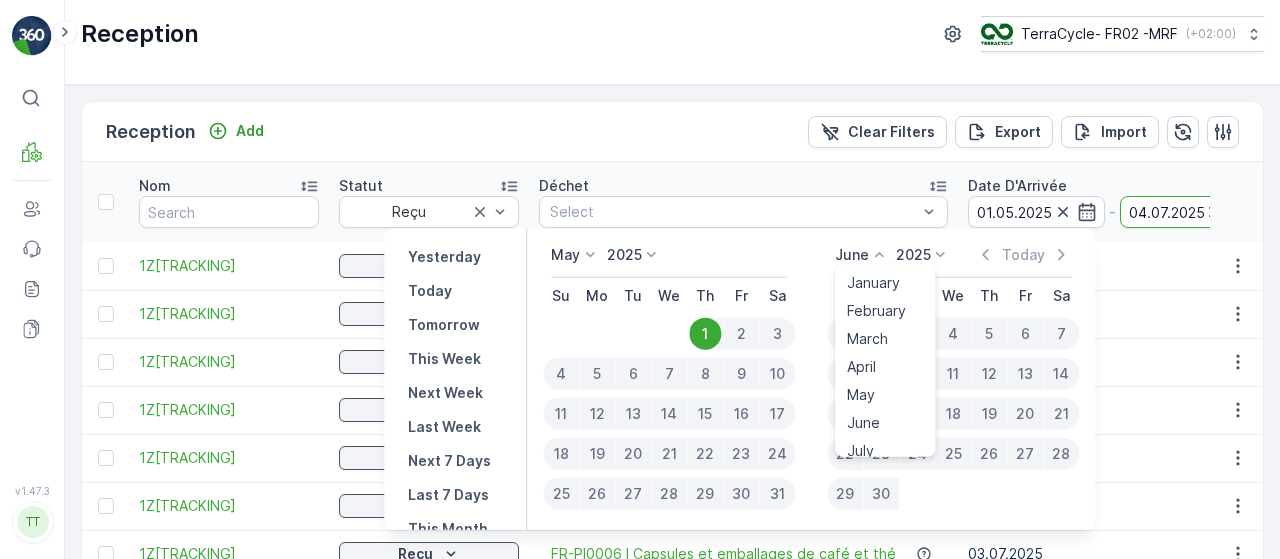 click 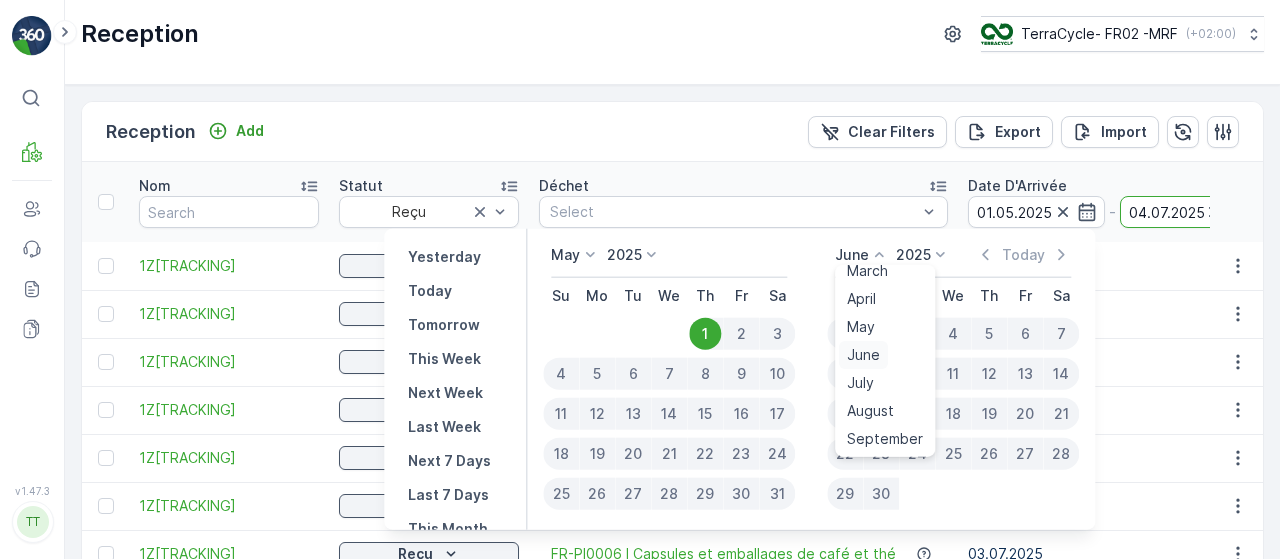 scroll, scrollTop: 100, scrollLeft: 0, axis: vertical 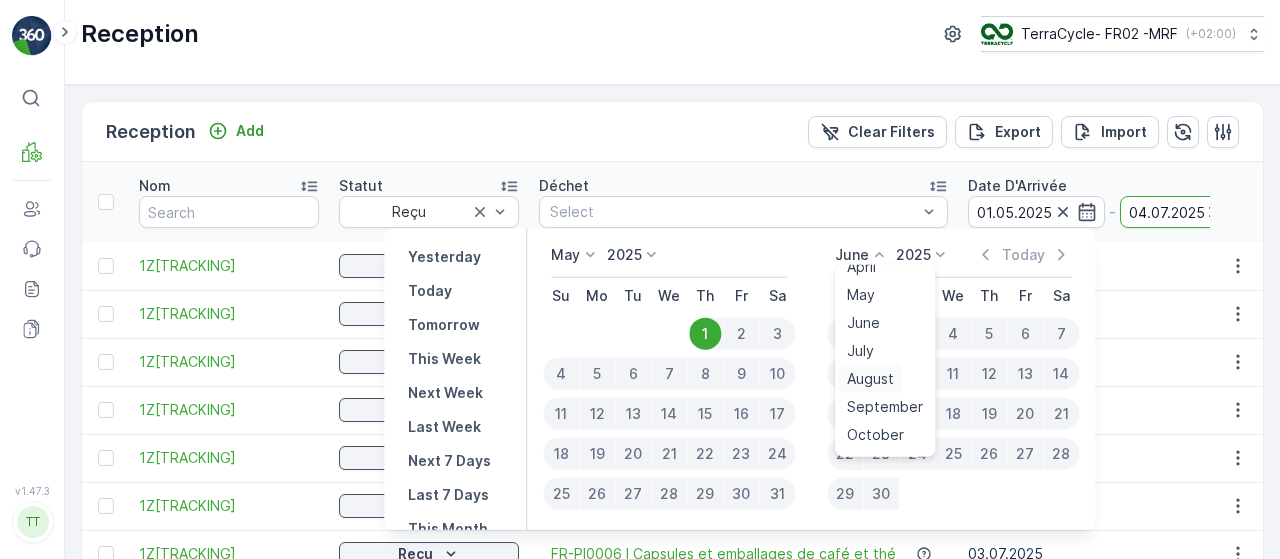 click on "August" at bounding box center [870, 379] 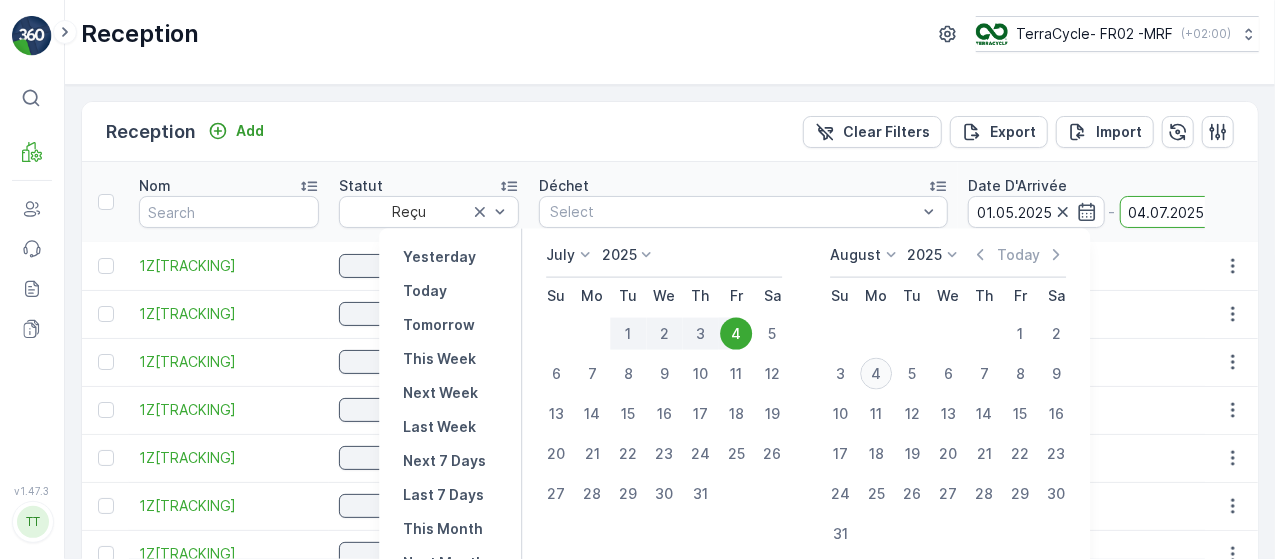 click on "4" at bounding box center (876, 374) 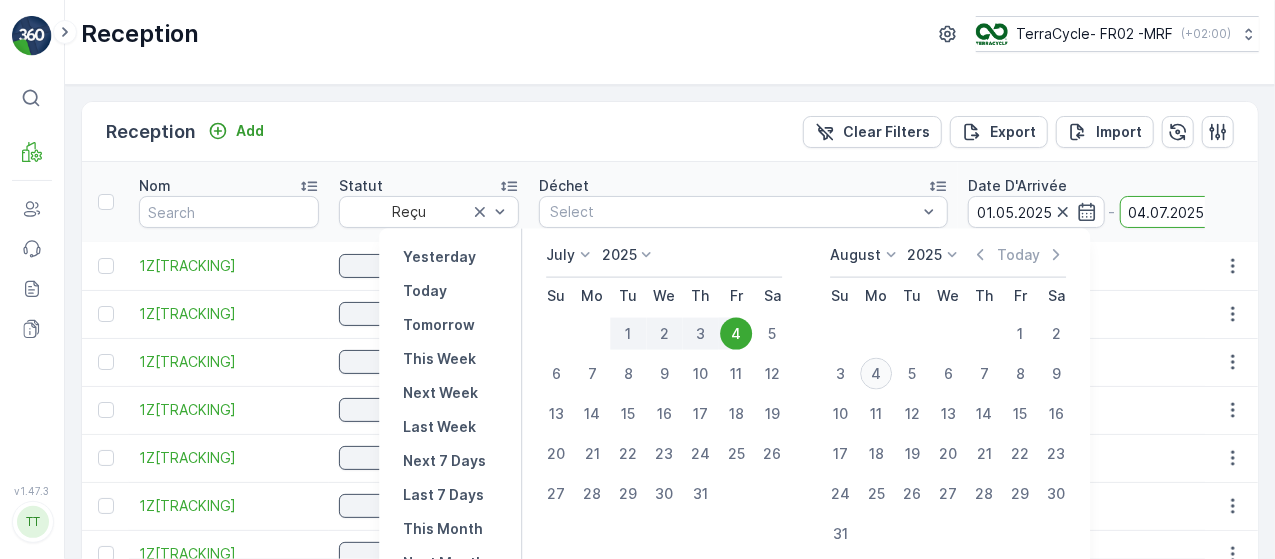 type on "04.08.2025" 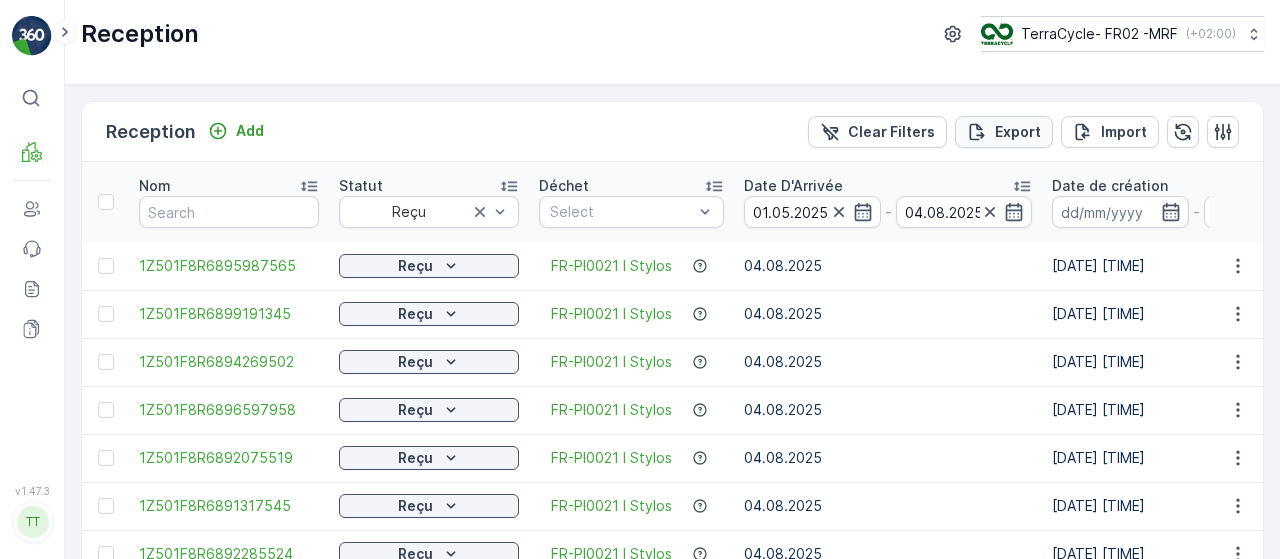 click on "Export" at bounding box center [1018, 132] 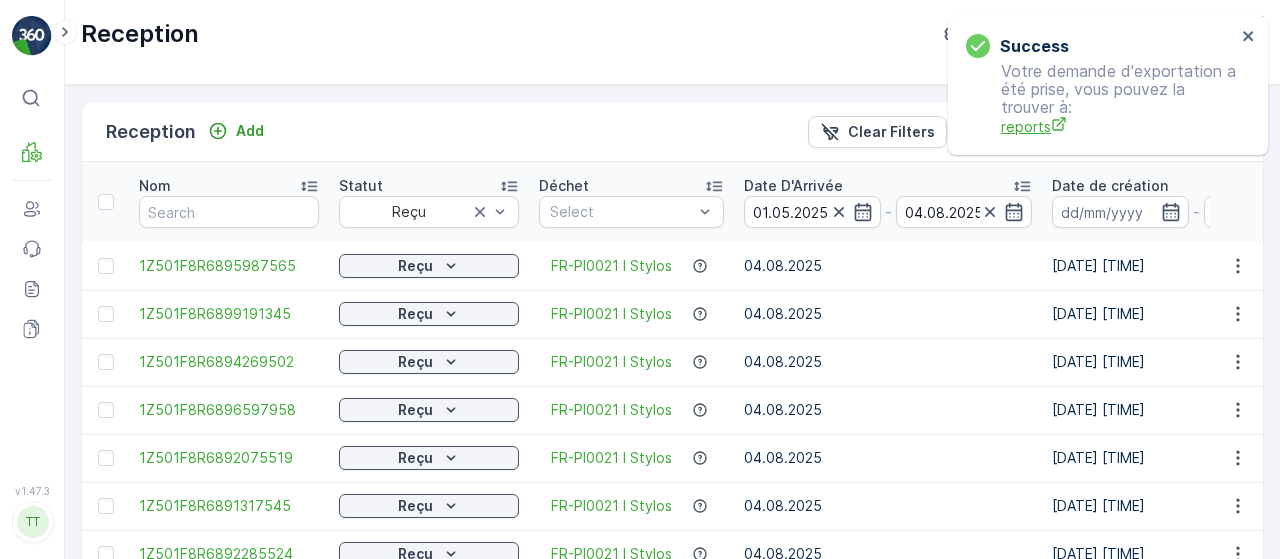 click on "reports" at bounding box center [1118, 126] 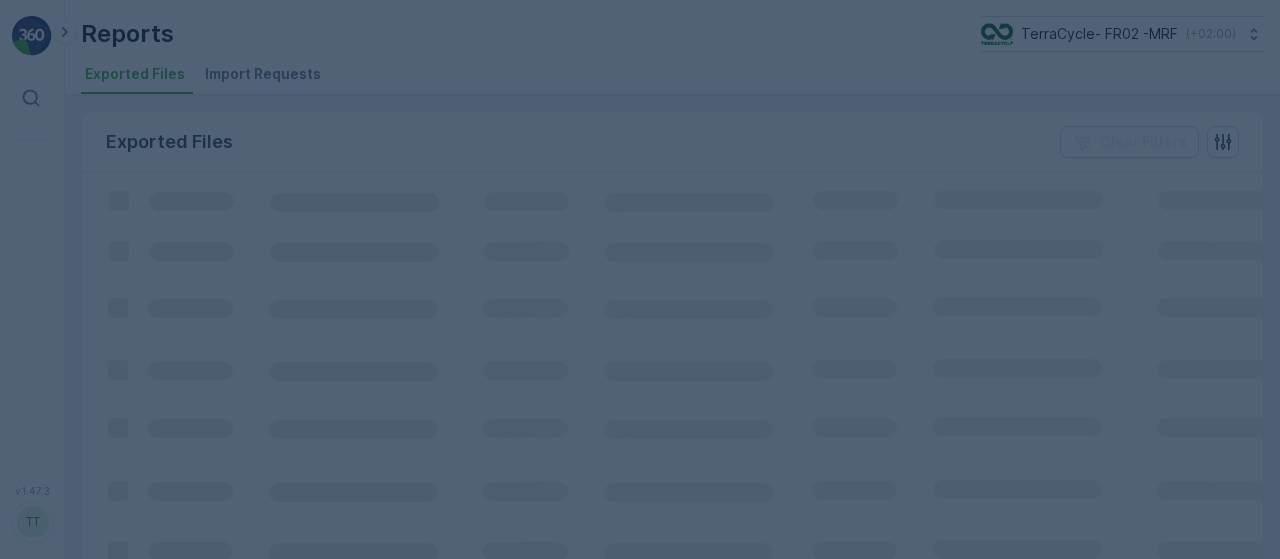 scroll, scrollTop: 0, scrollLeft: 0, axis: both 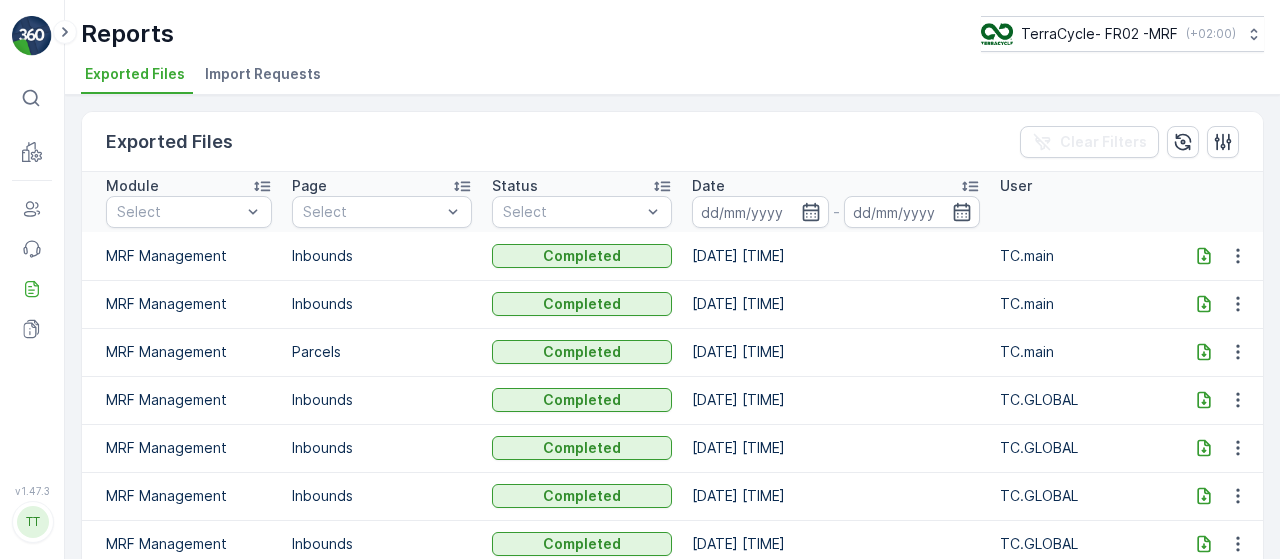 click 